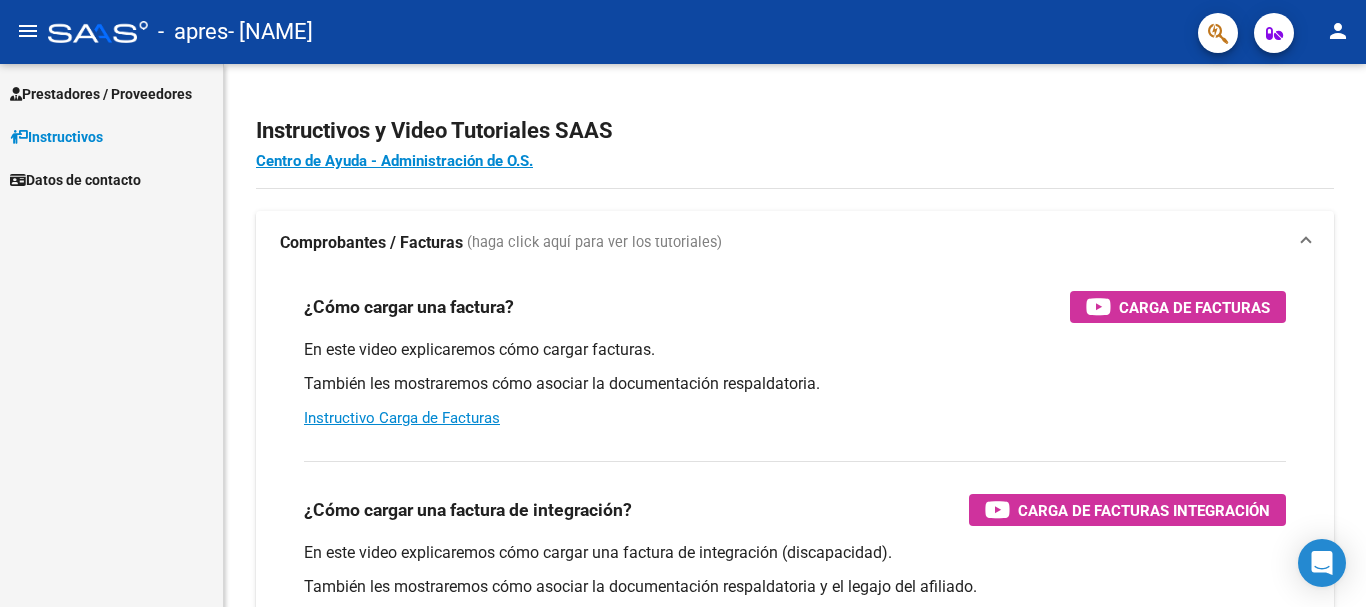scroll, scrollTop: 0, scrollLeft: 0, axis: both 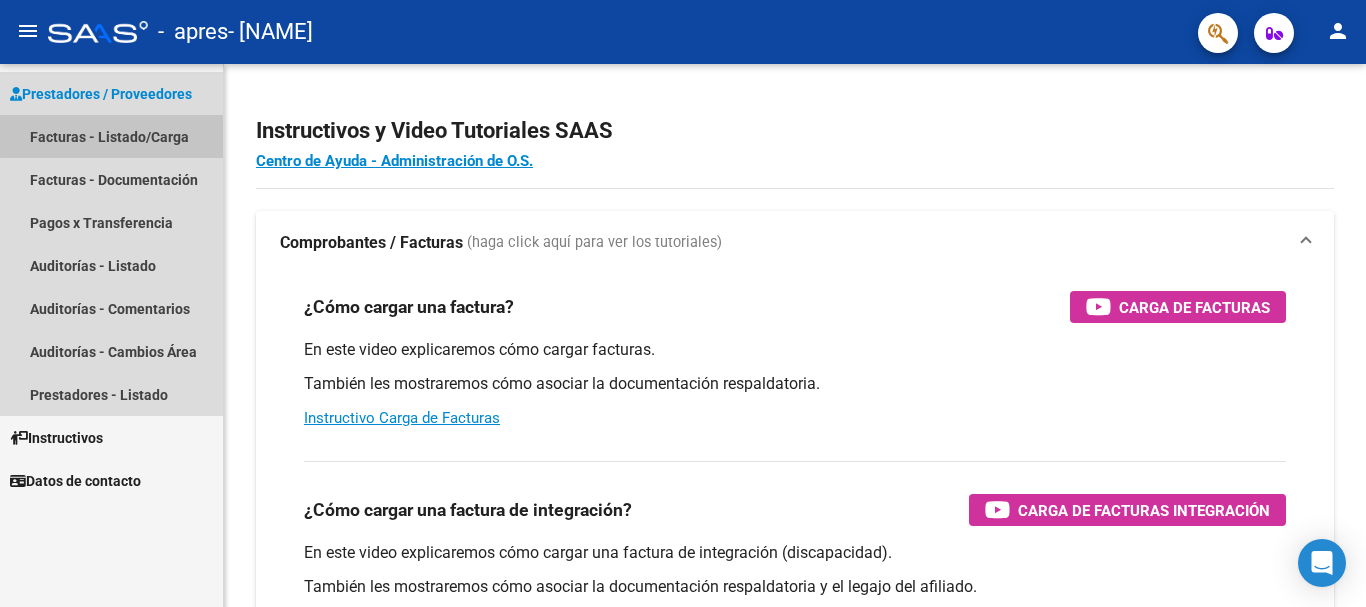 click on "Facturas - Listado/Carga" at bounding box center [111, 136] 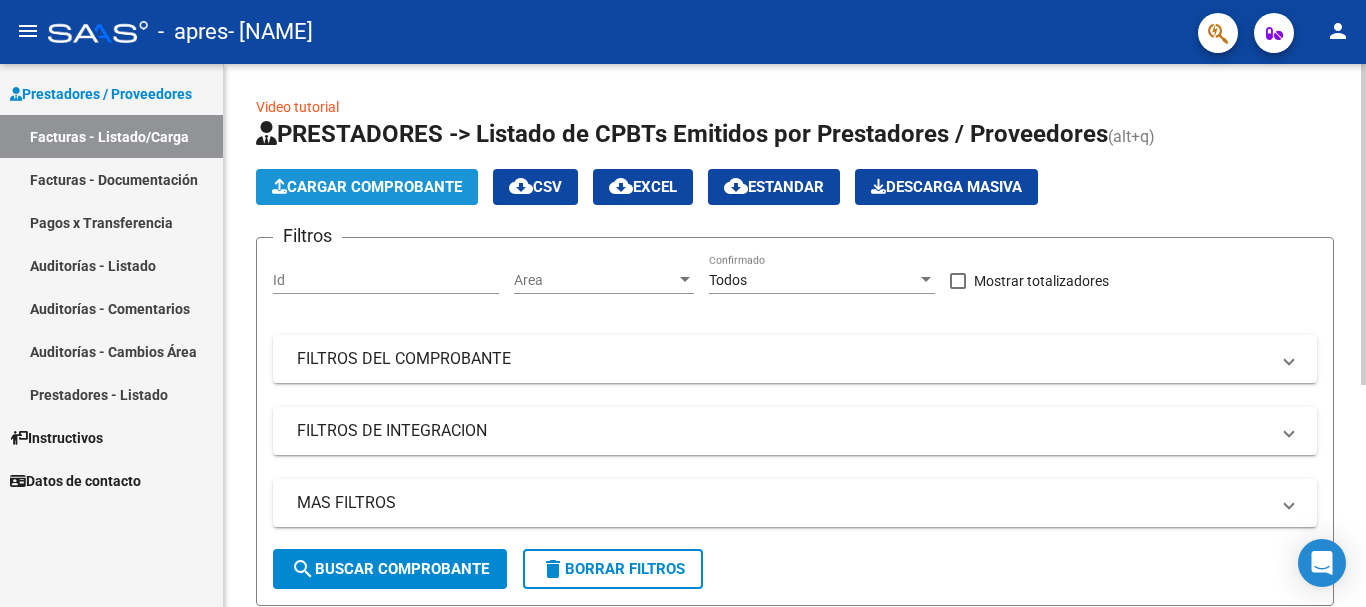 click on "Cargar Comprobante" 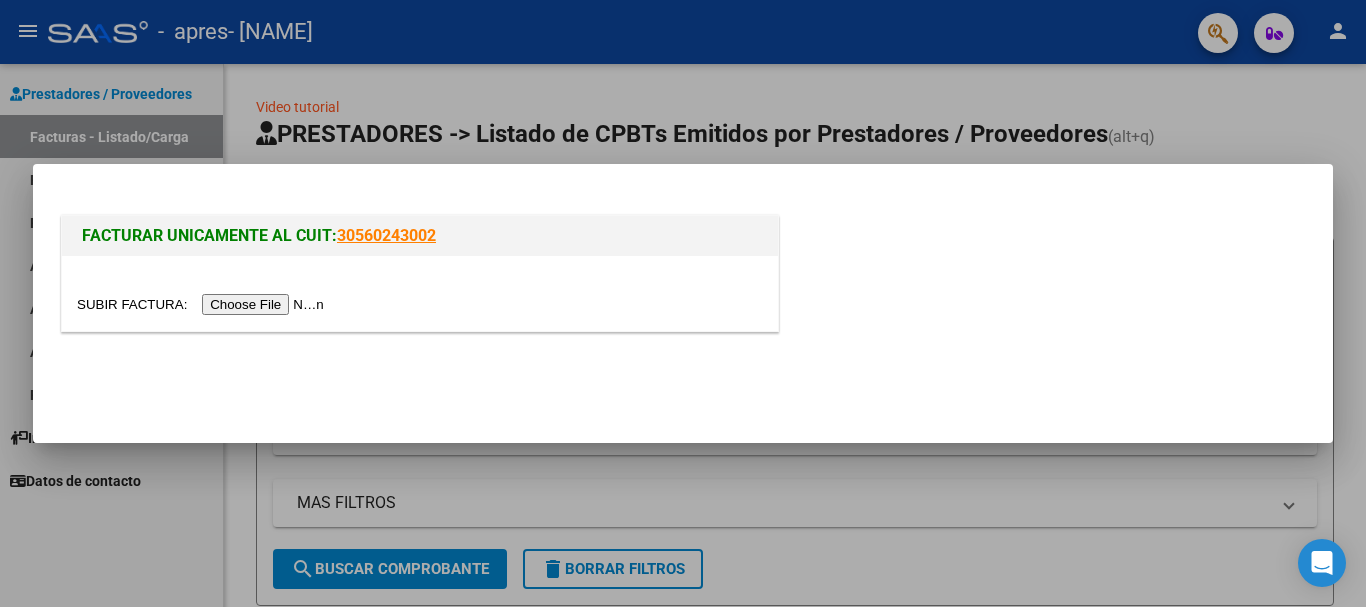 click at bounding box center (203, 304) 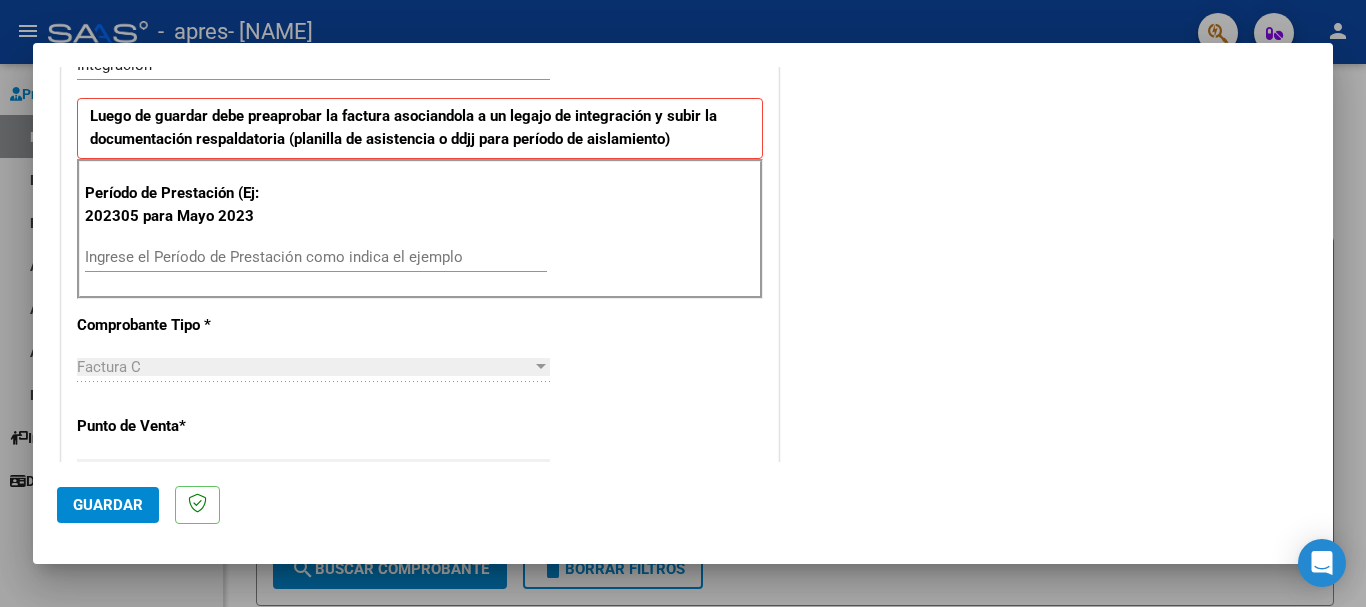 scroll, scrollTop: 503, scrollLeft: 0, axis: vertical 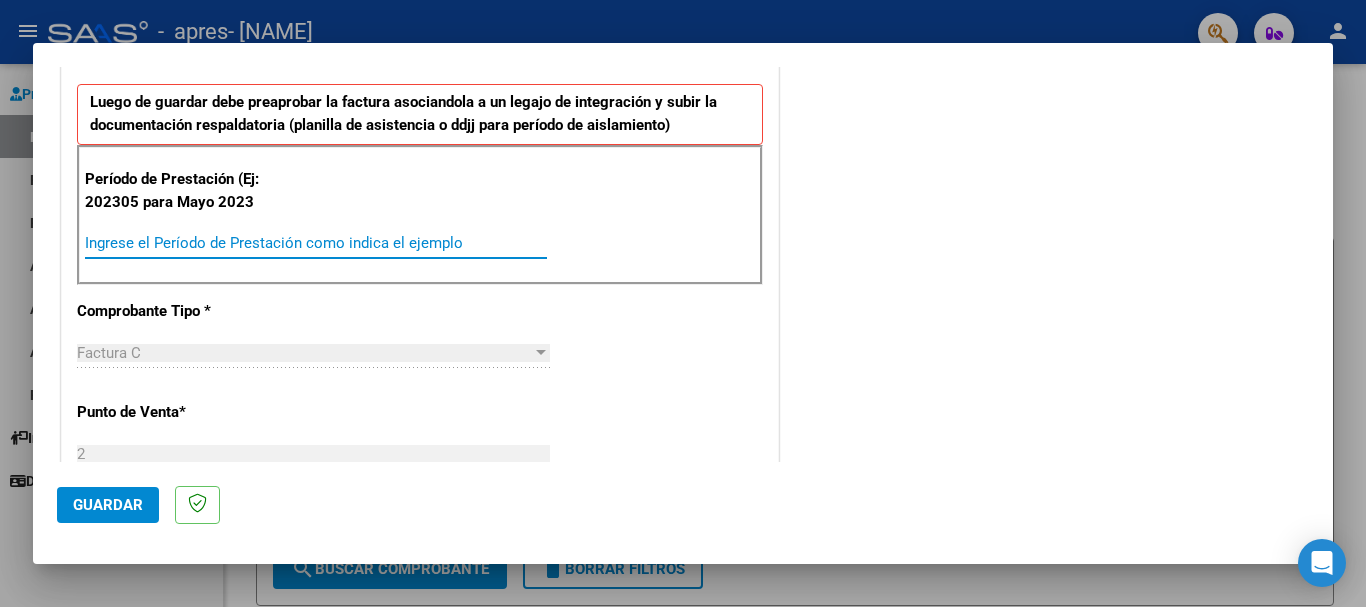 click on "Ingrese el Período de Prestación como indica el ejemplo" at bounding box center [316, 243] 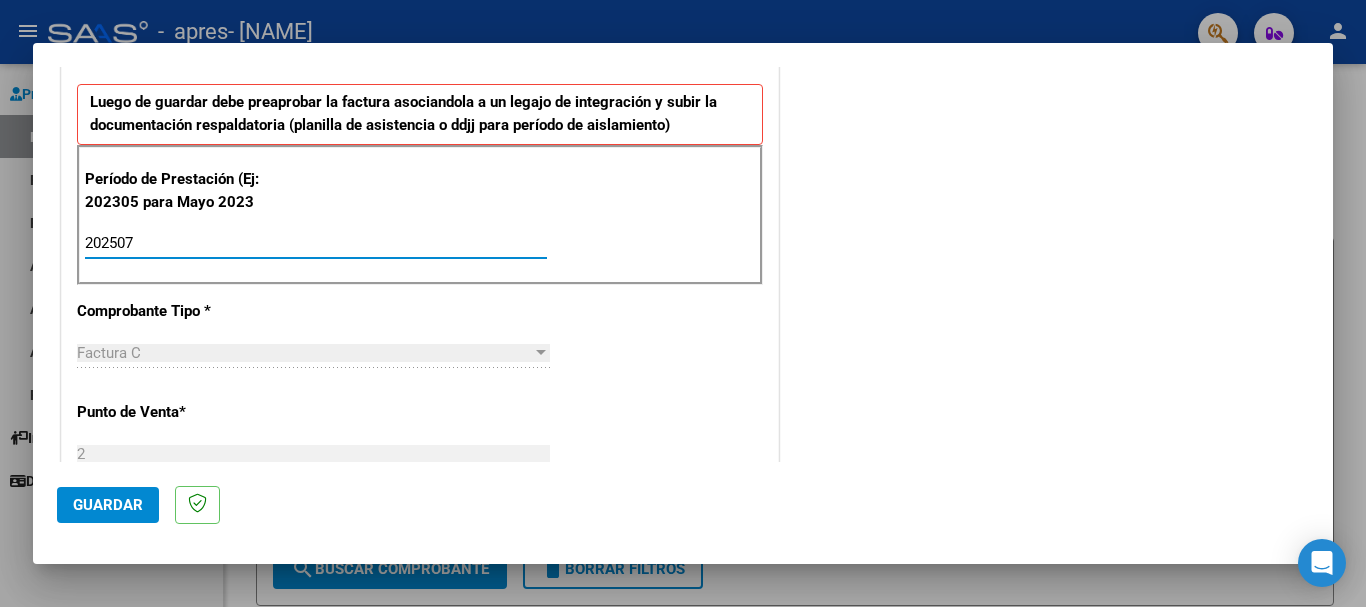 type on "202507" 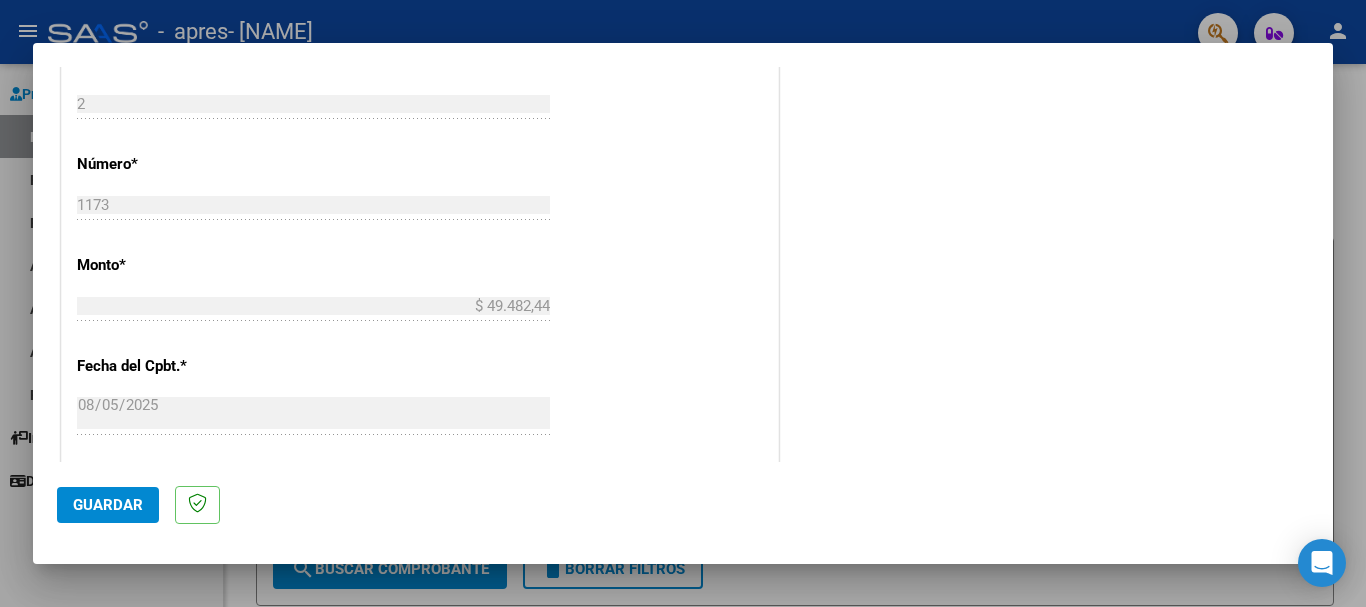 scroll, scrollTop: 886, scrollLeft: 0, axis: vertical 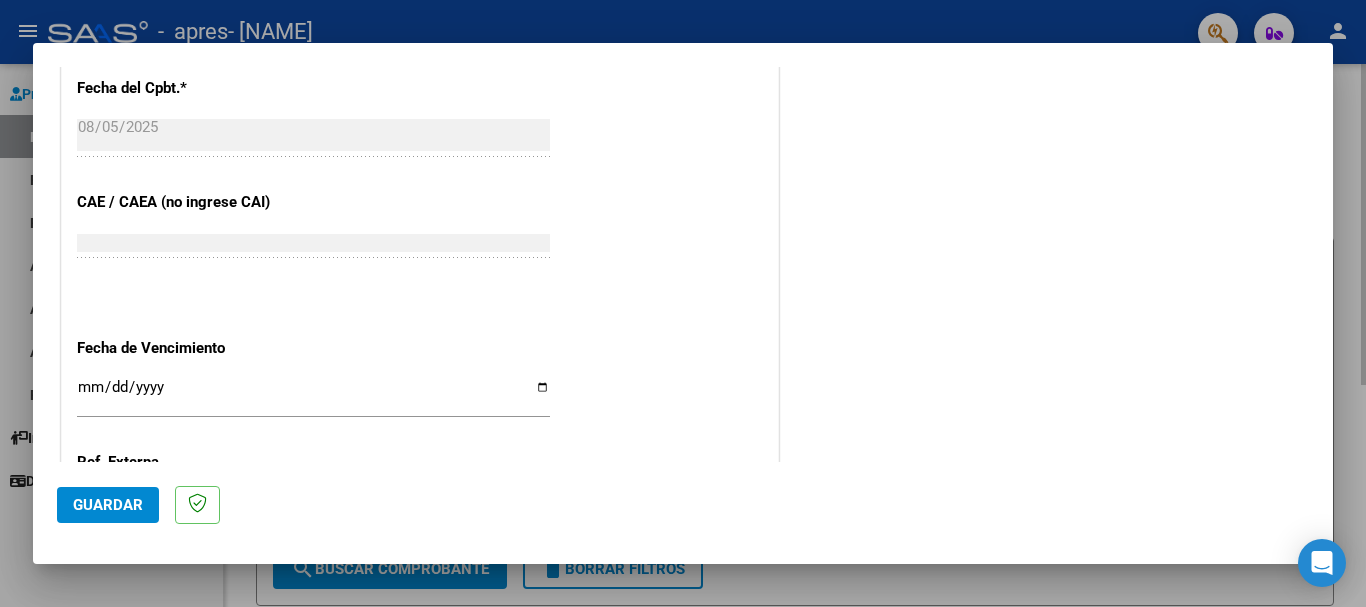 drag, startPoint x: 1347, startPoint y: 366, endPoint x: 1355, endPoint y: 389, distance: 24.351591 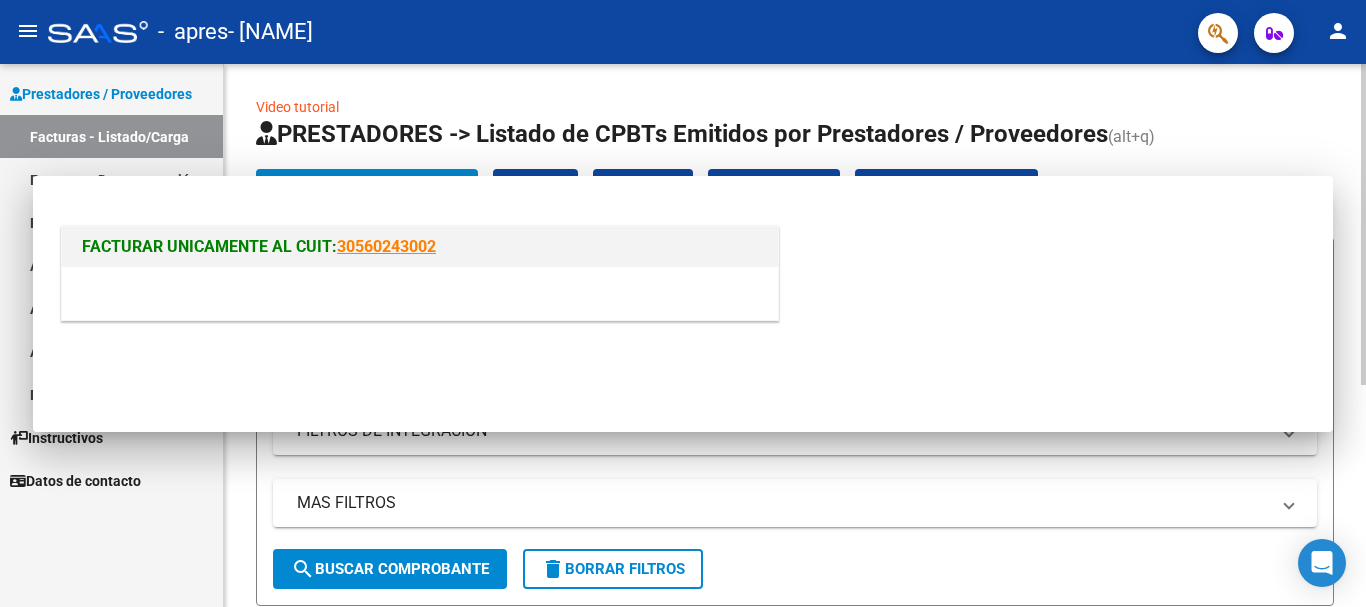 scroll, scrollTop: 0, scrollLeft: 0, axis: both 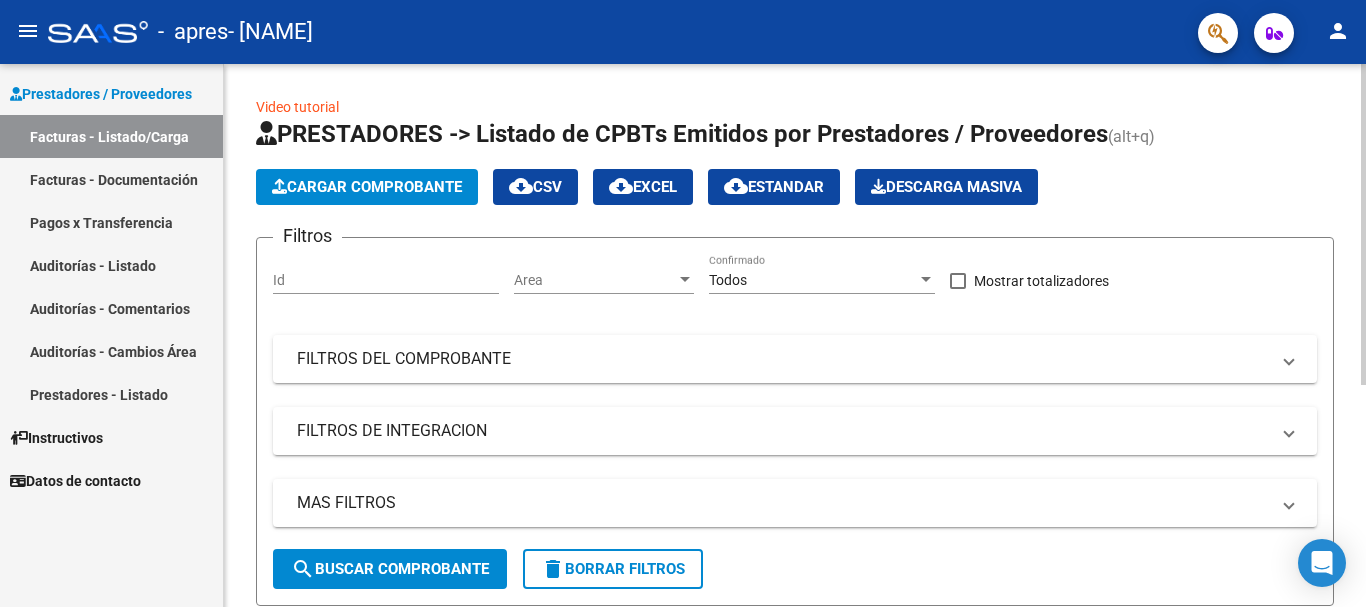 click on "Cargar Comprobante" 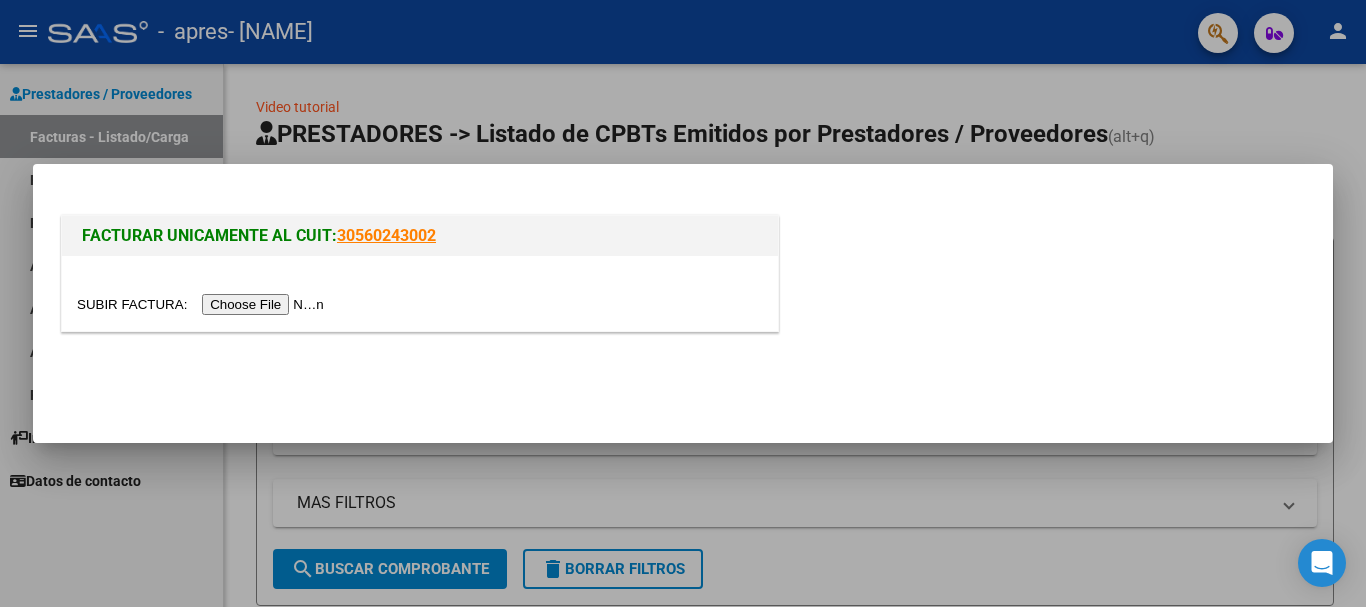 click at bounding box center [203, 304] 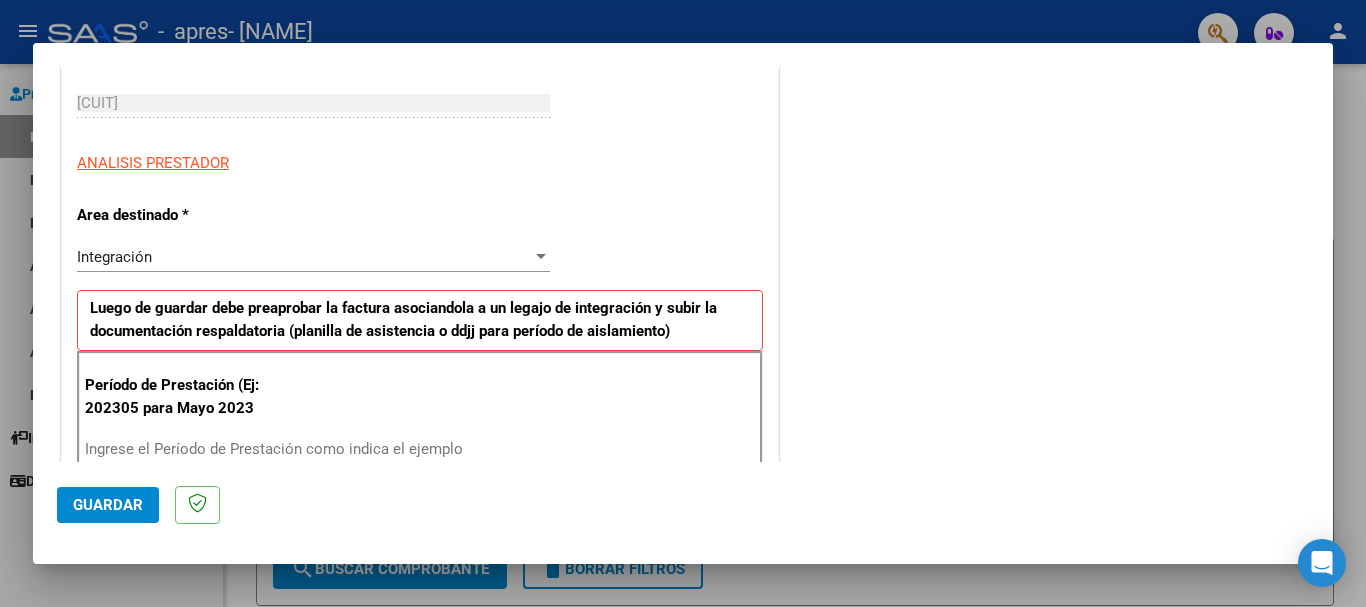 scroll, scrollTop: 302, scrollLeft: 0, axis: vertical 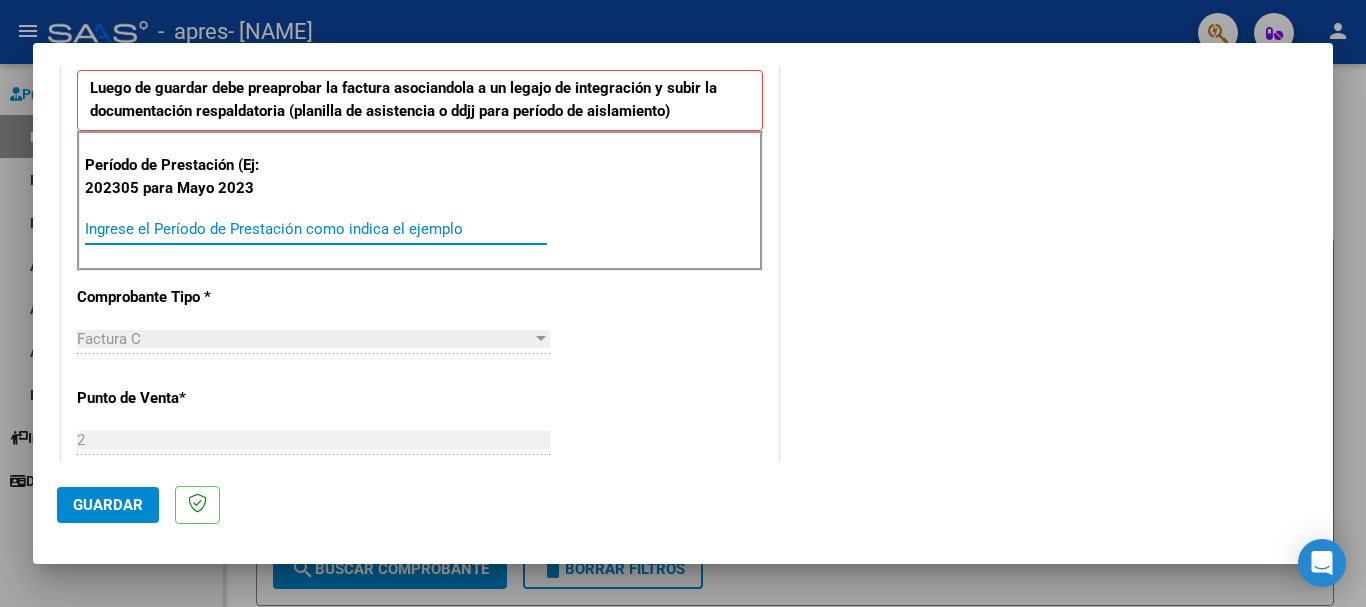 click on "Ingrese el Período de Prestación como indica el ejemplo" at bounding box center [316, 229] 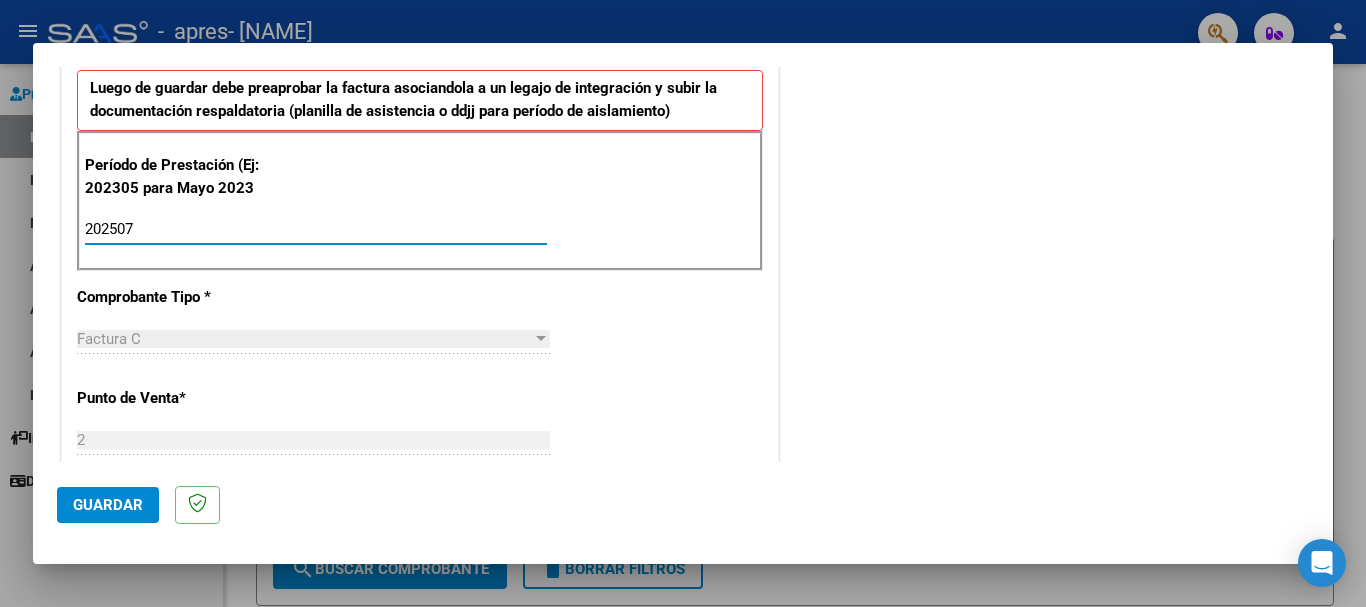 type on "202507" 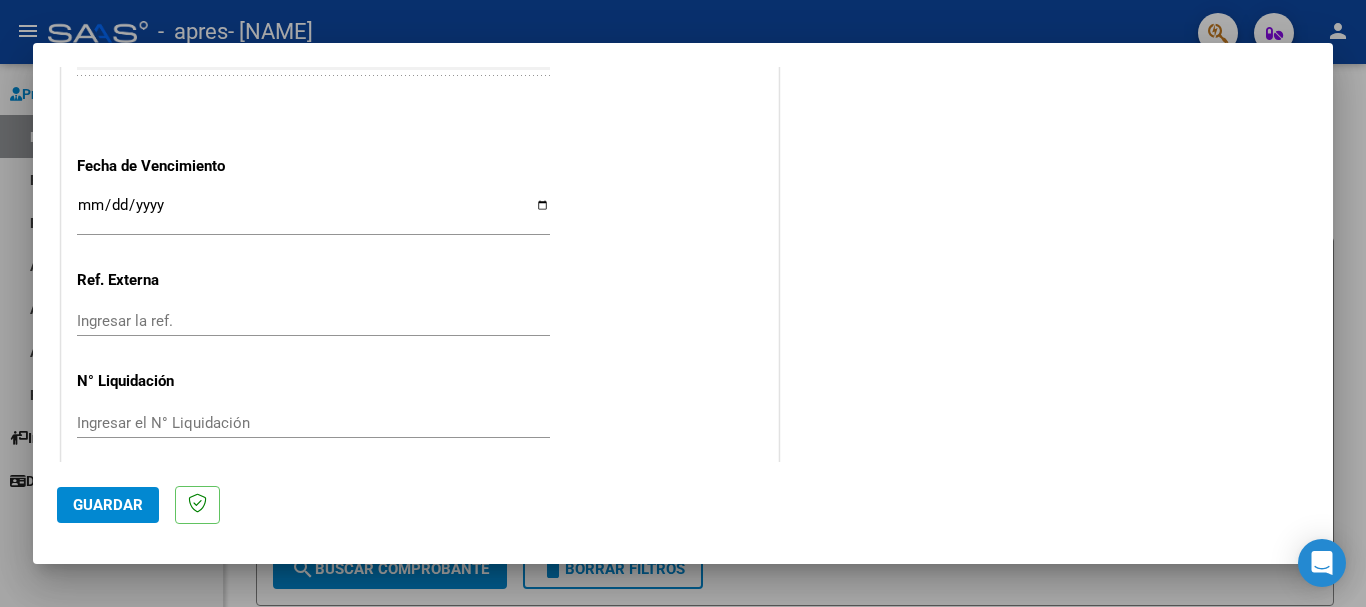 scroll, scrollTop: 1327, scrollLeft: 0, axis: vertical 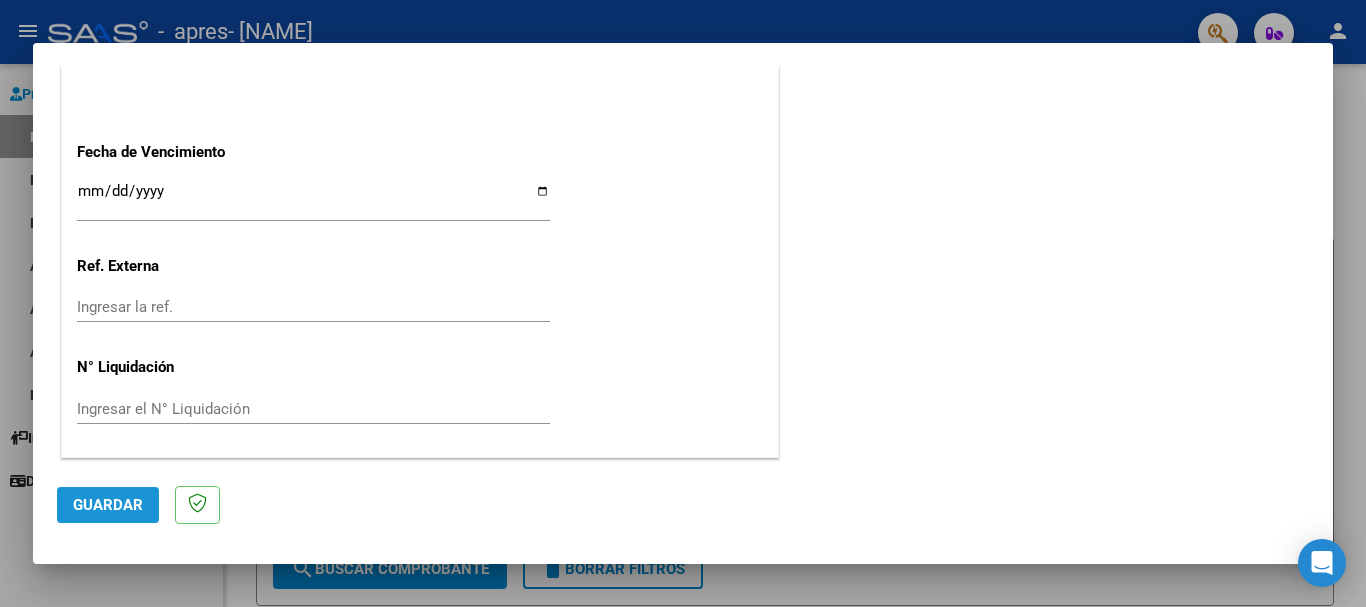 click on "Guardar" 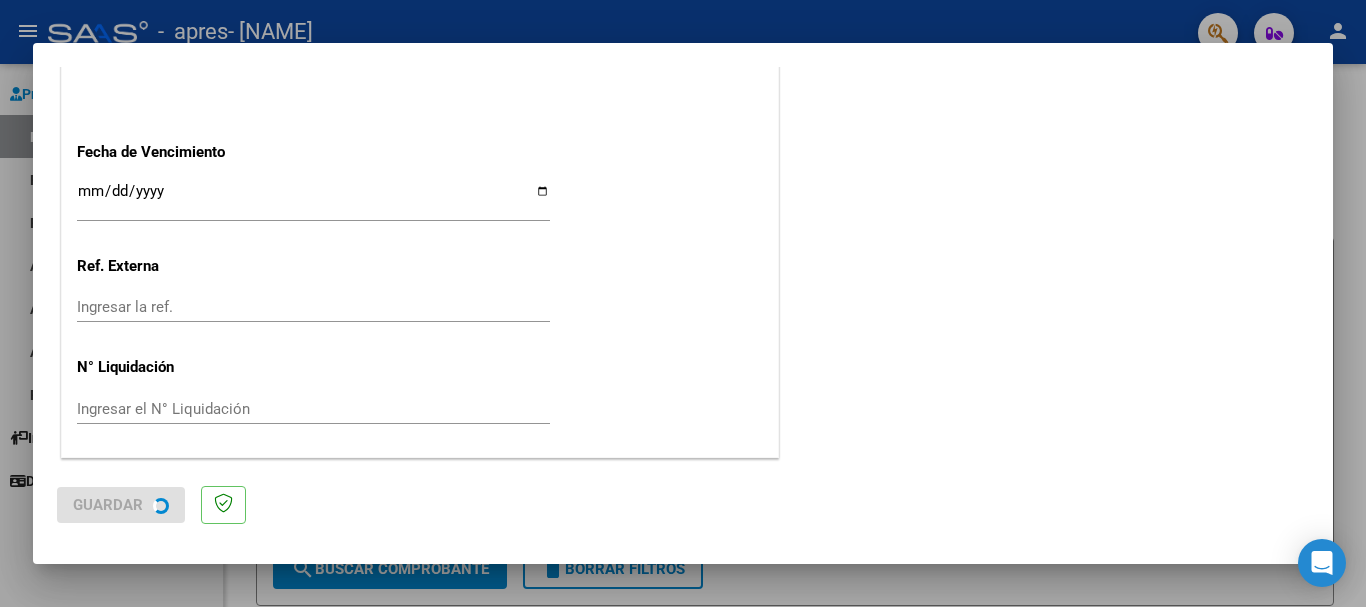 scroll, scrollTop: 0, scrollLeft: 0, axis: both 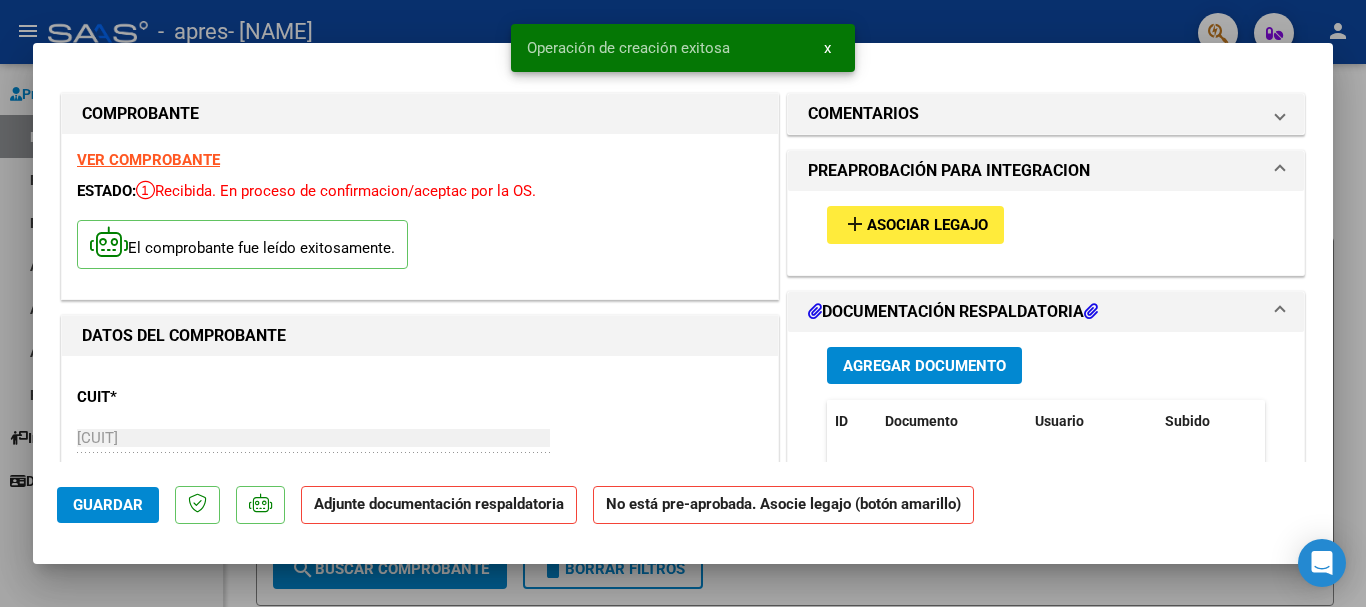 click on "Asociar Legajo" at bounding box center [927, 226] 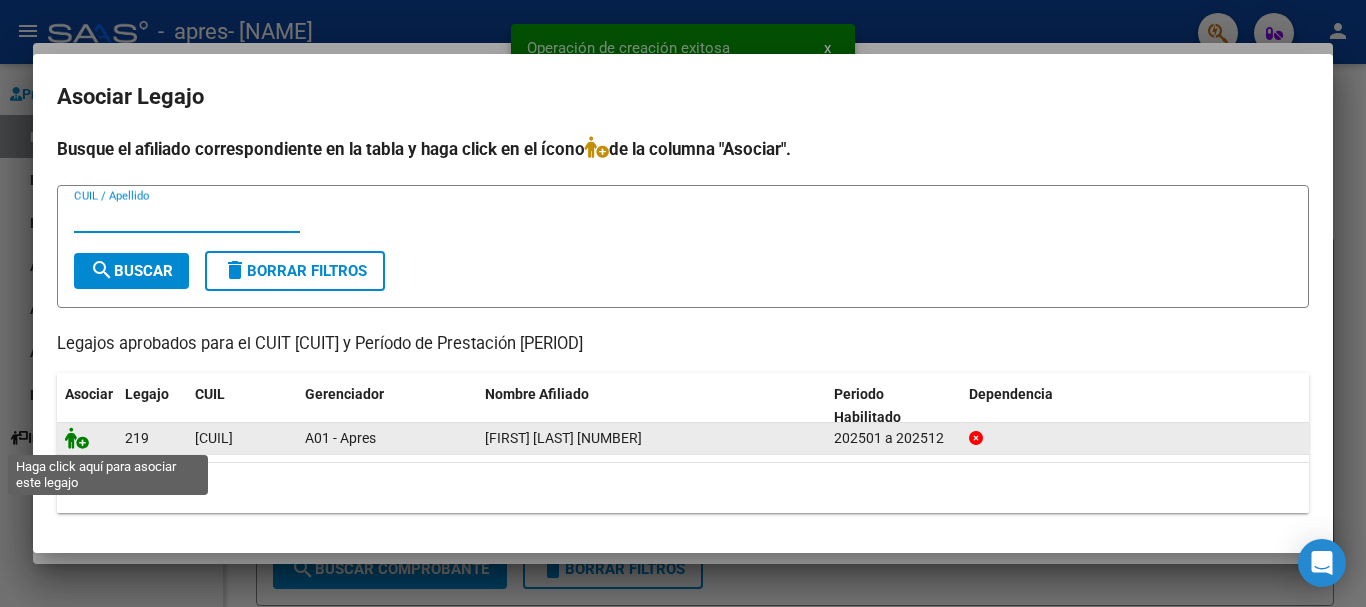 click 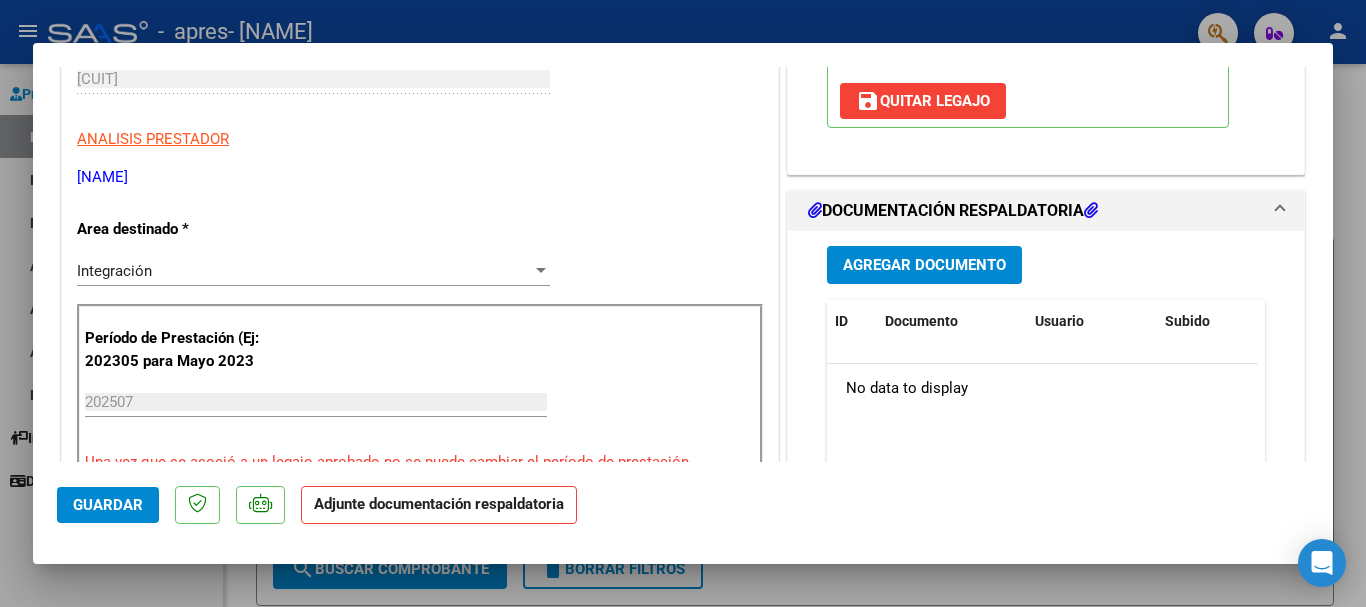 scroll, scrollTop: 409, scrollLeft: 0, axis: vertical 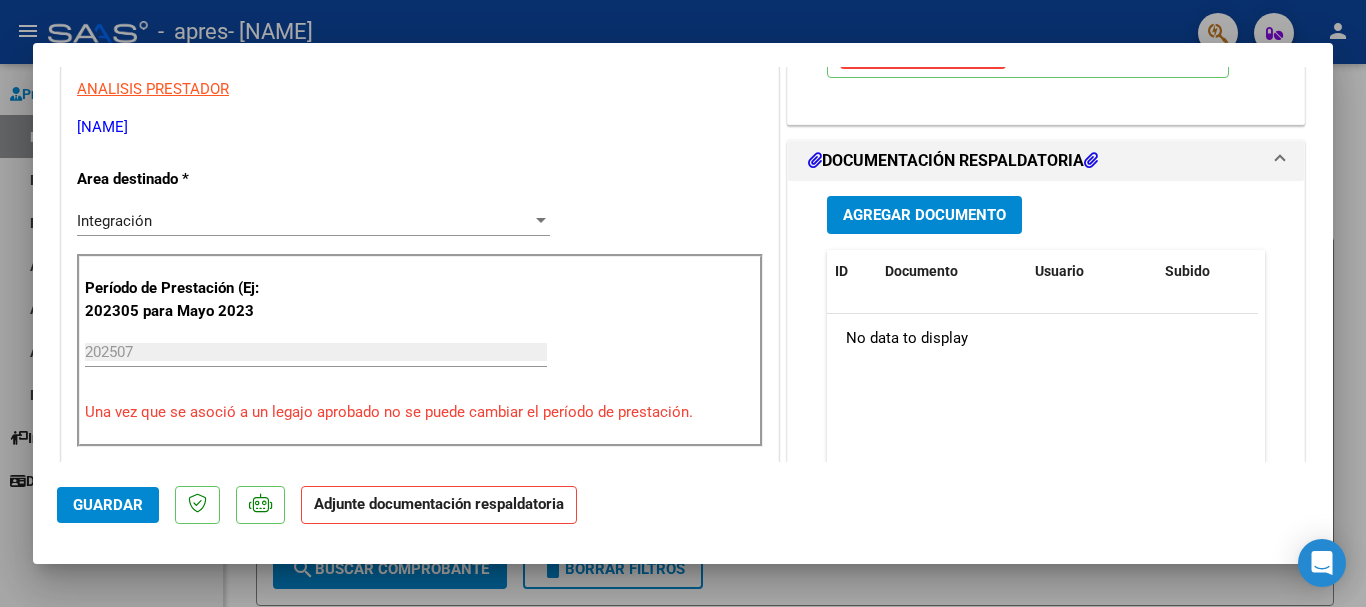 click on "Agregar Documento" at bounding box center [924, 216] 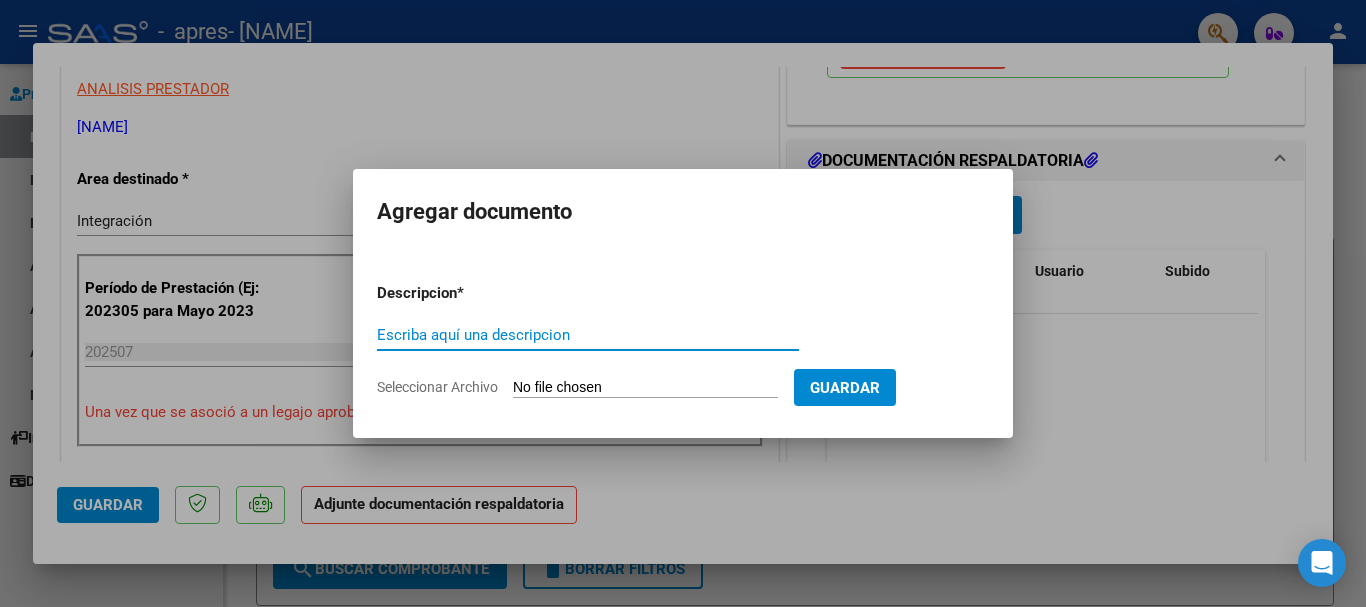 click on "Escriba aquí una descripcion" at bounding box center [588, 335] 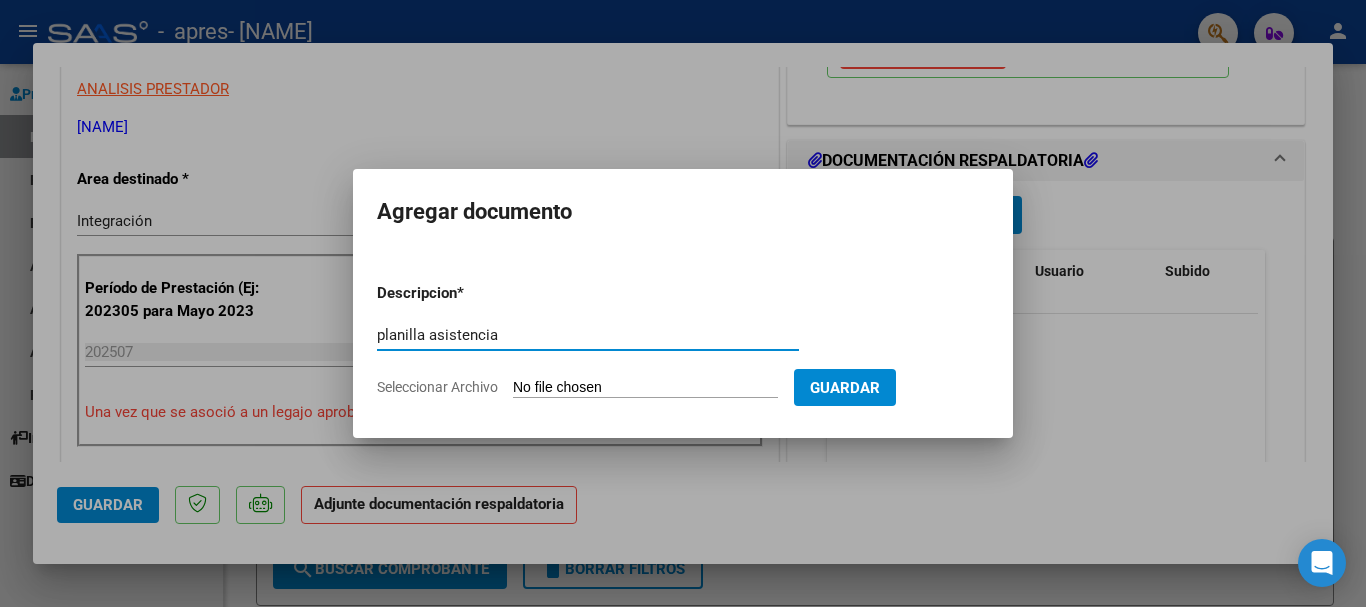type on "planilla asistencia" 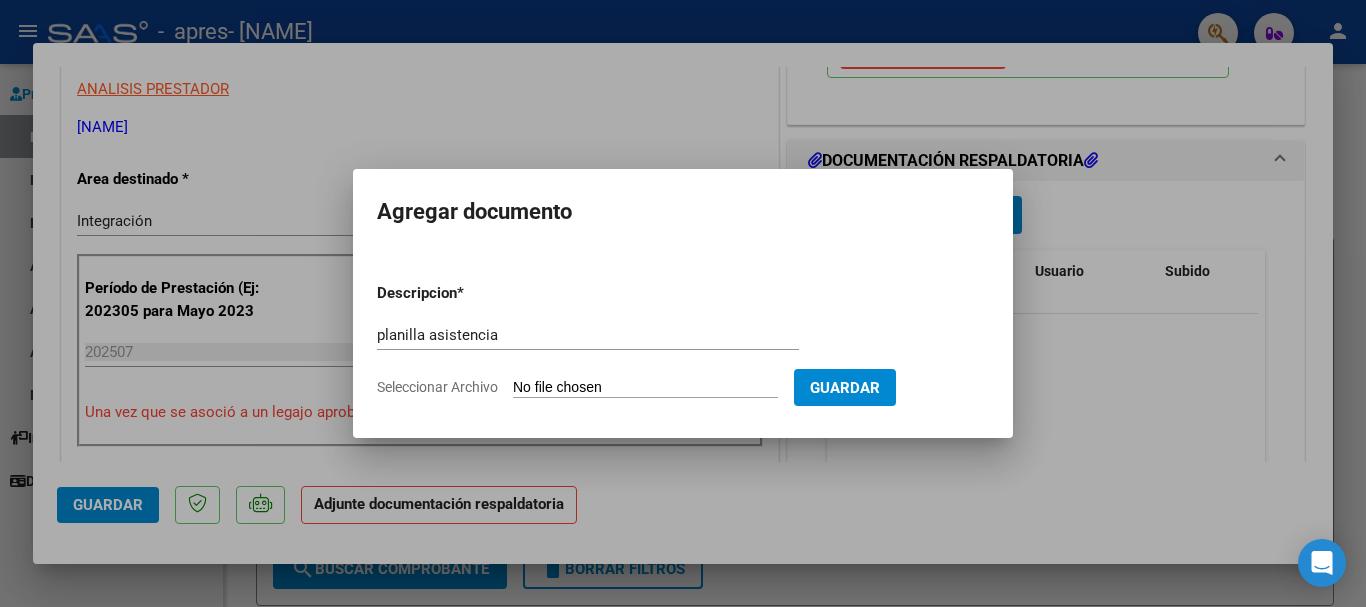 click on "Seleccionar Archivo" at bounding box center [645, 388] 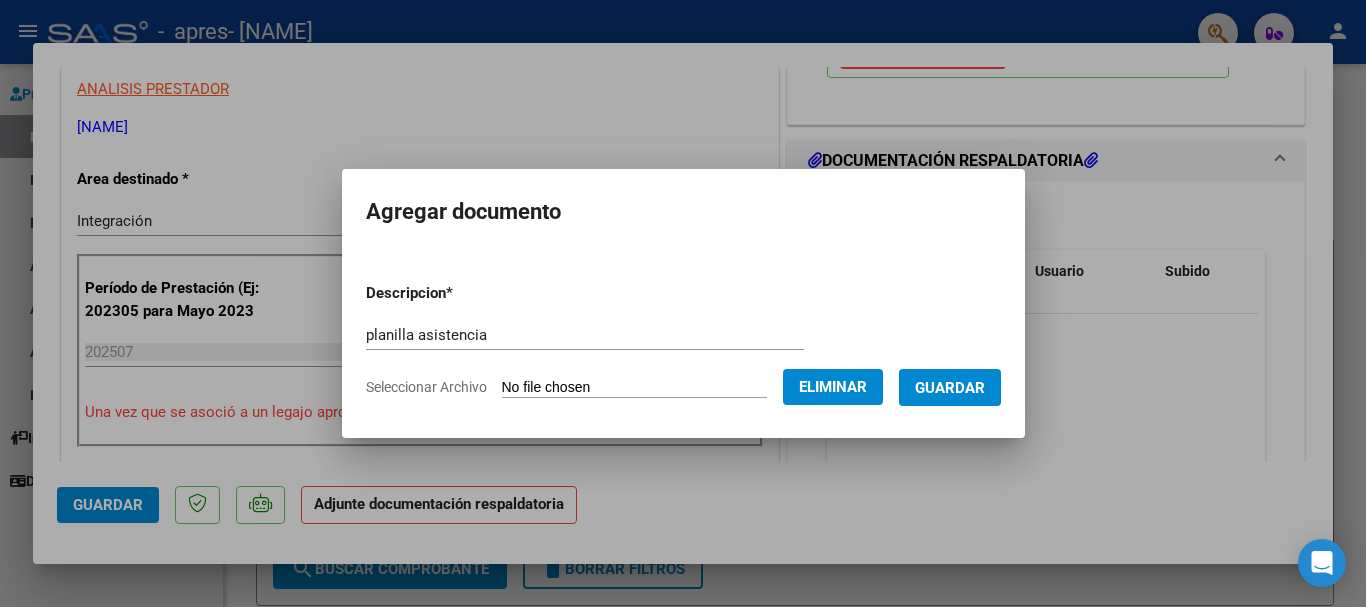 click on "Guardar" at bounding box center (950, 388) 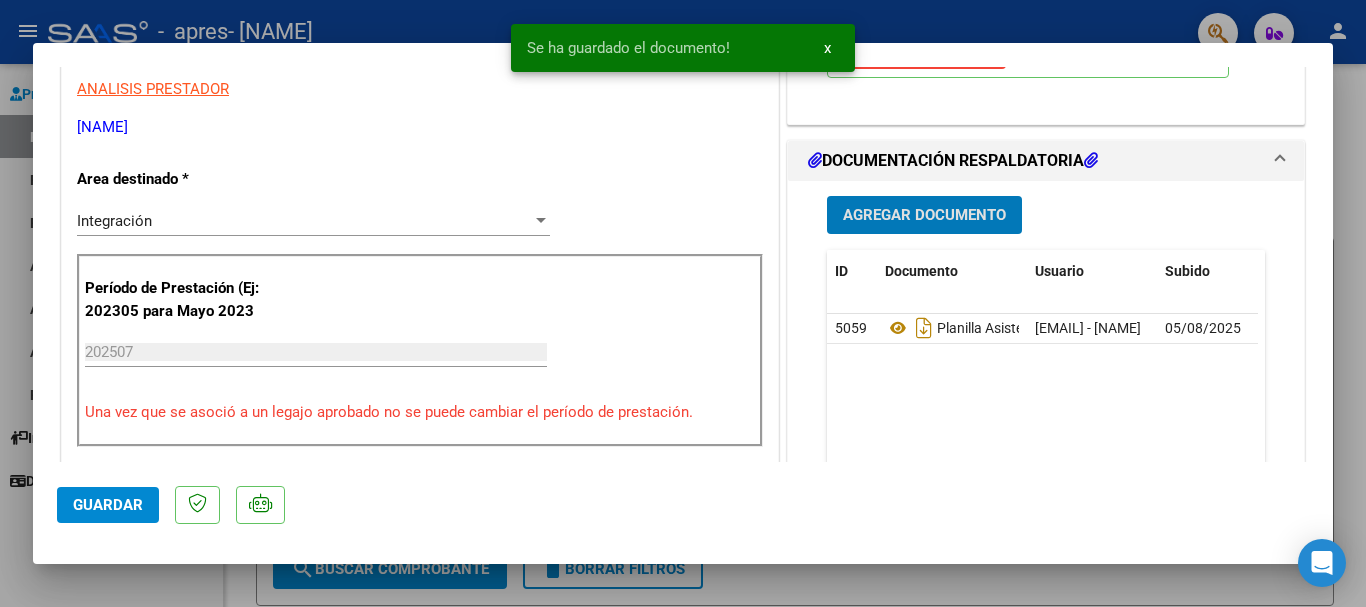 click on "Guardar" 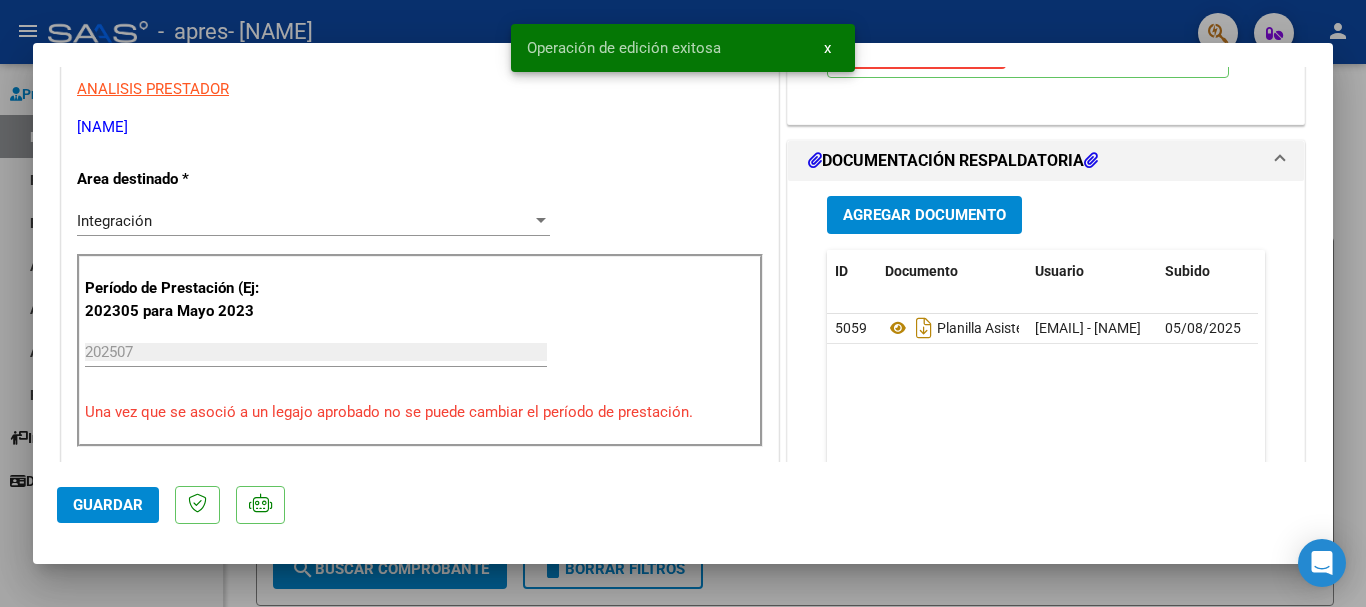 click on "Guardar" 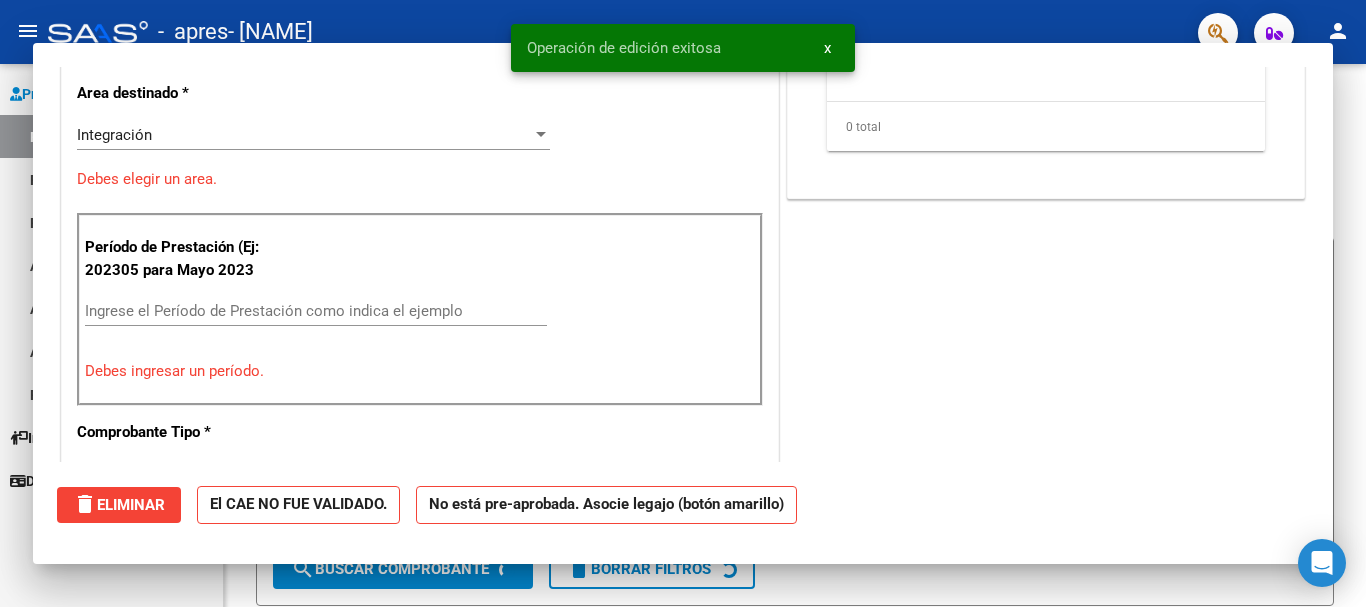 scroll, scrollTop: 0, scrollLeft: 0, axis: both 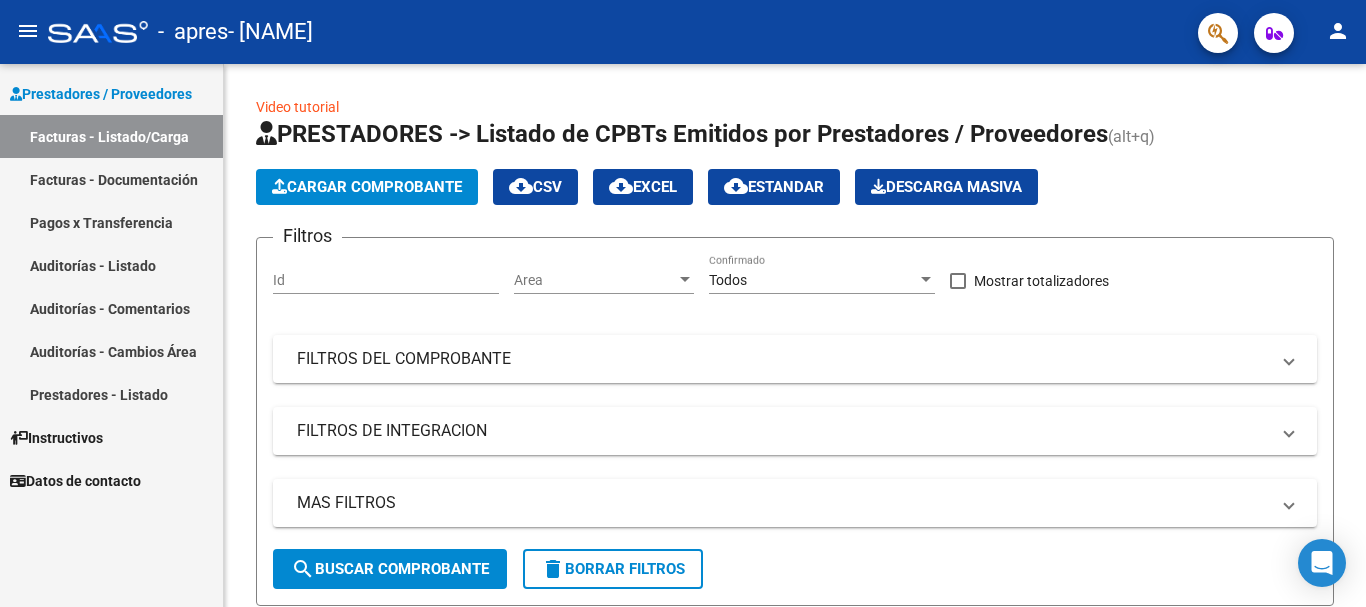 click on "Facturas - Documentación" at bounding box center [111, 179] 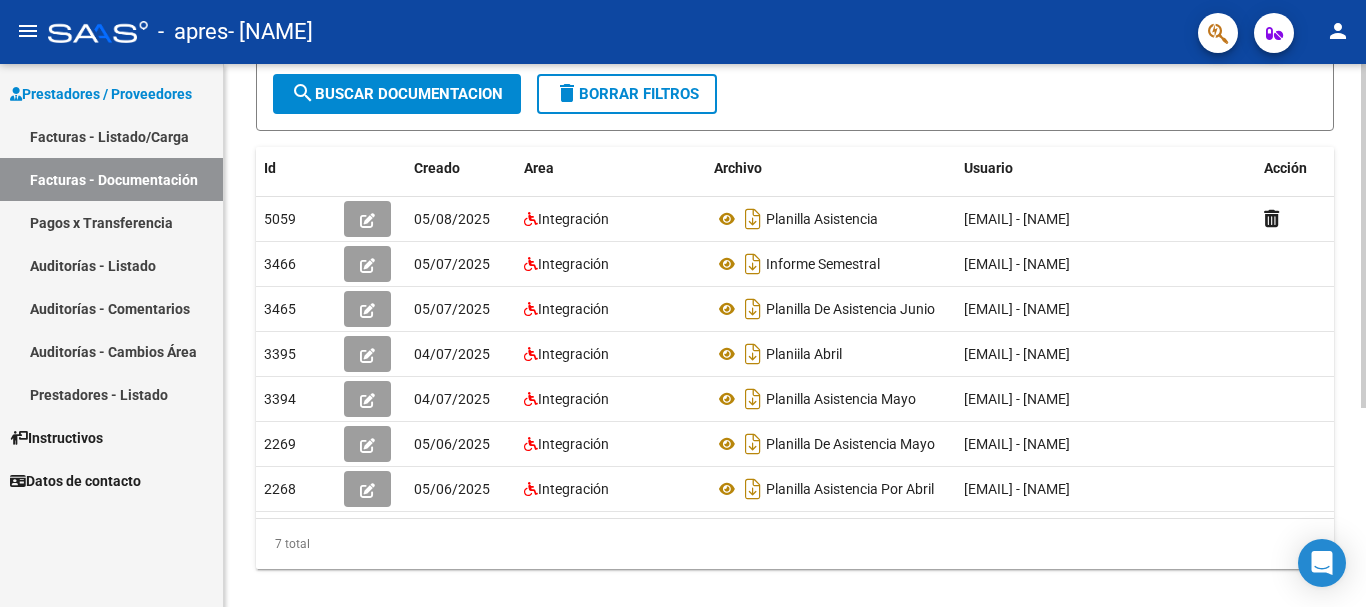 scroll, scrollTop: 275, scrollLeft: 0, axis: vertical 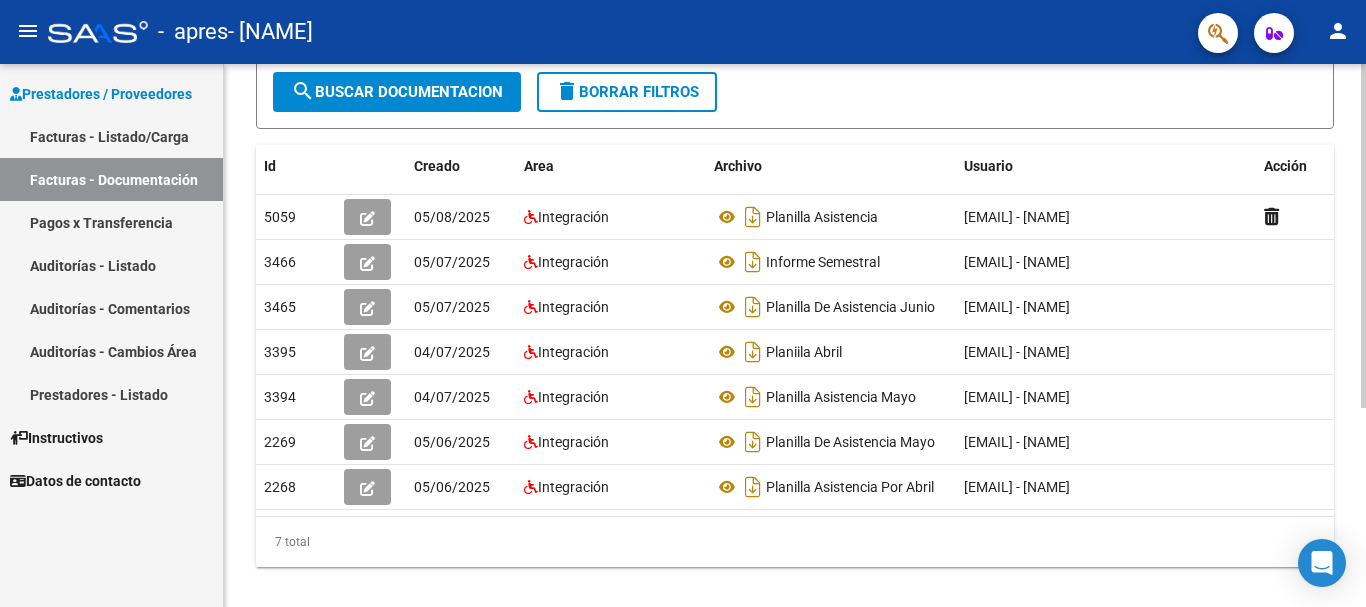 click 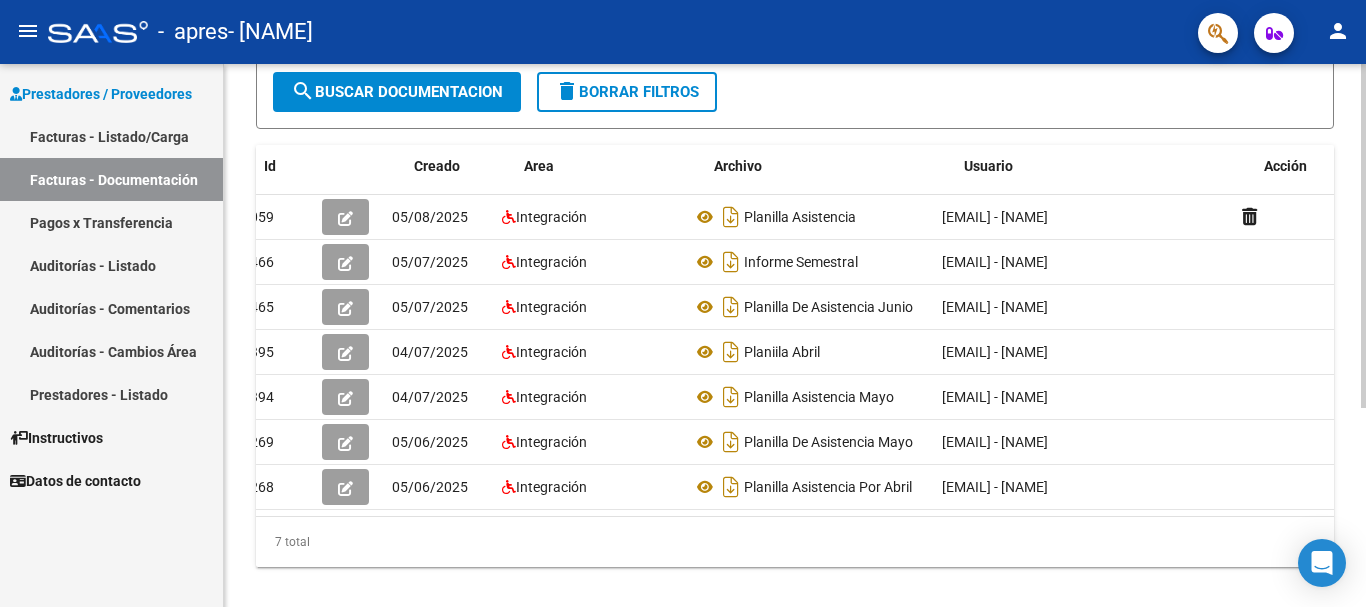 scroll, scrollTop: 0, scrollLeft: 0, axis: both 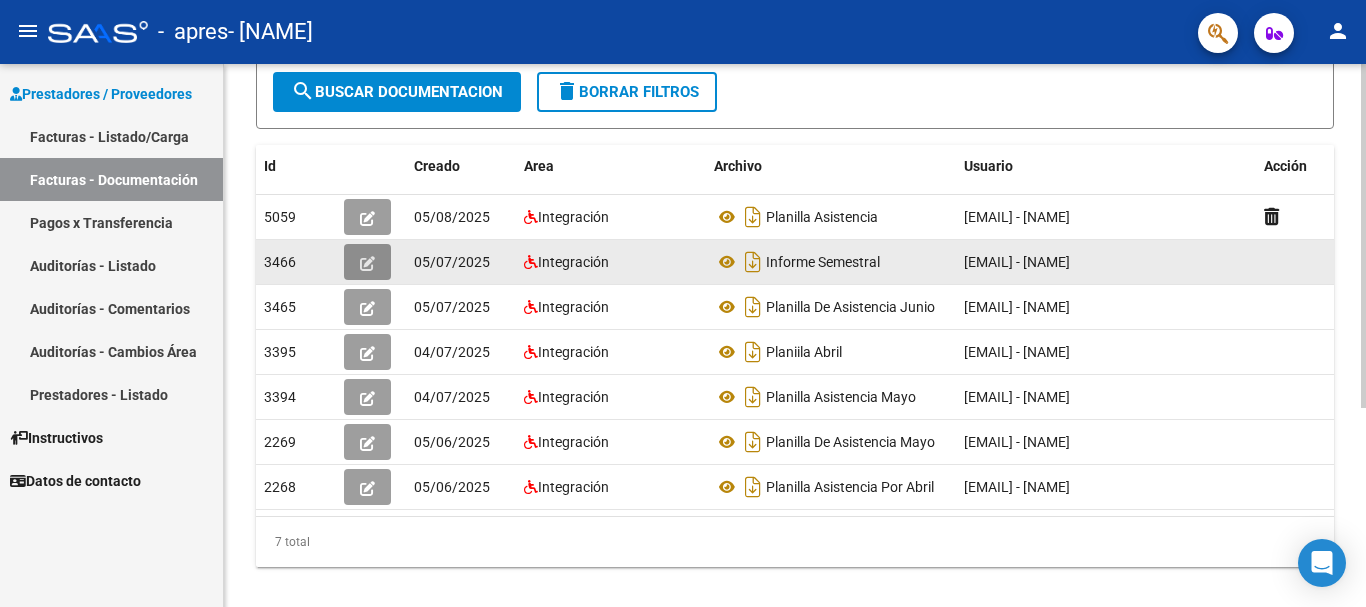 click 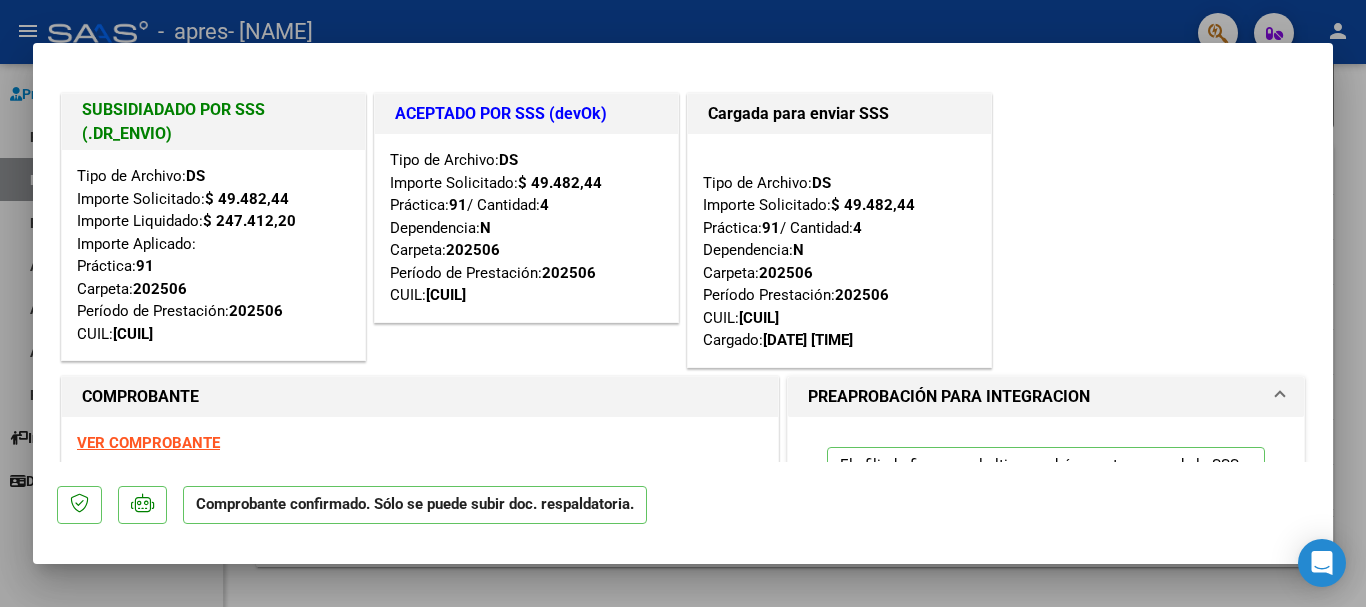 drag, startPoint x: 1317, startPoint y: 144, endPoint x: 1324, endPoint y: 169, distance: 25.96151 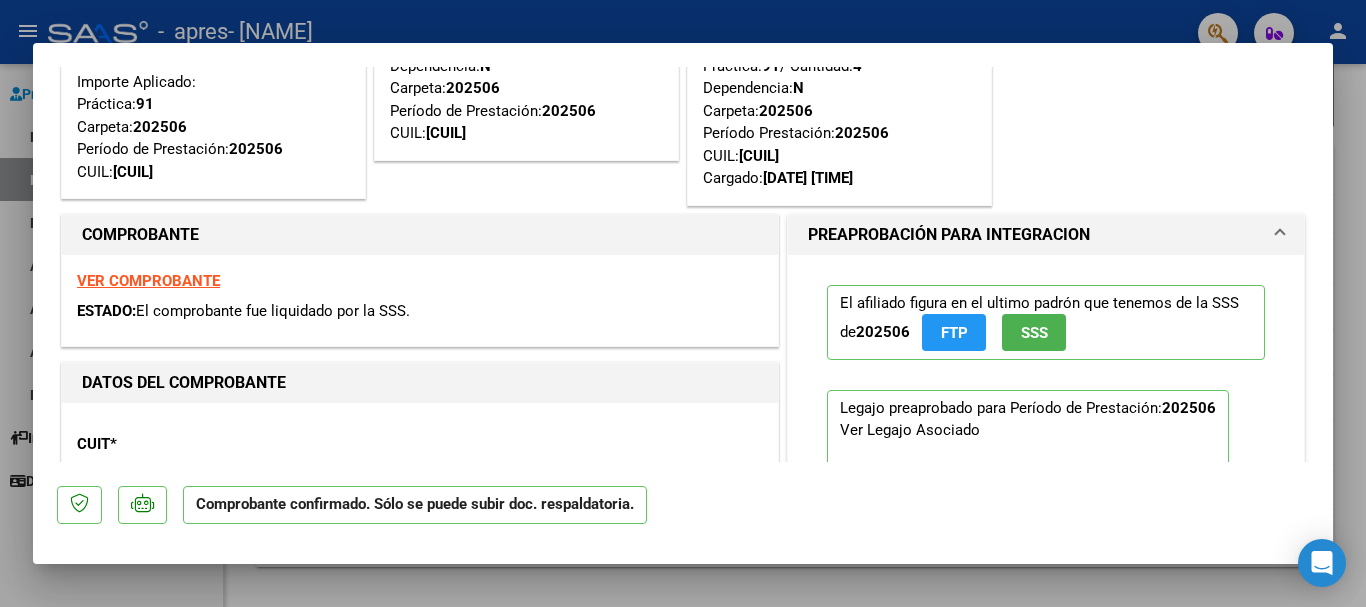 scroll, scrollTop: 0, scrollLeft: 0, axis: both 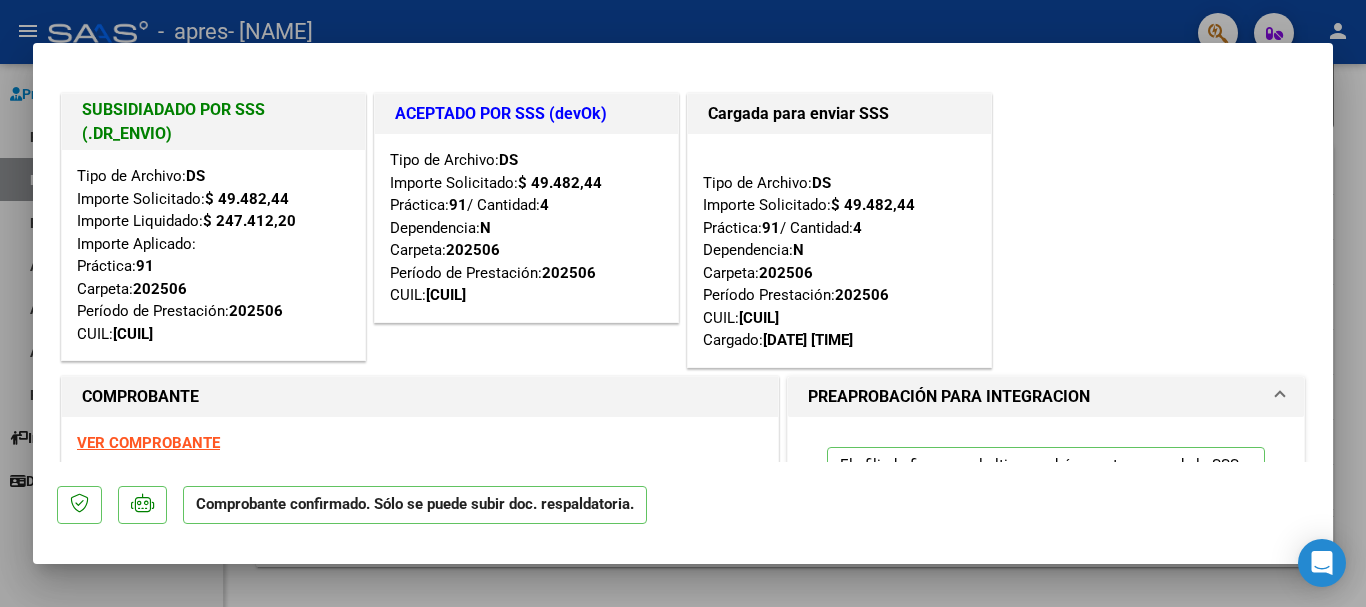 click at bounding box center (683, 303) 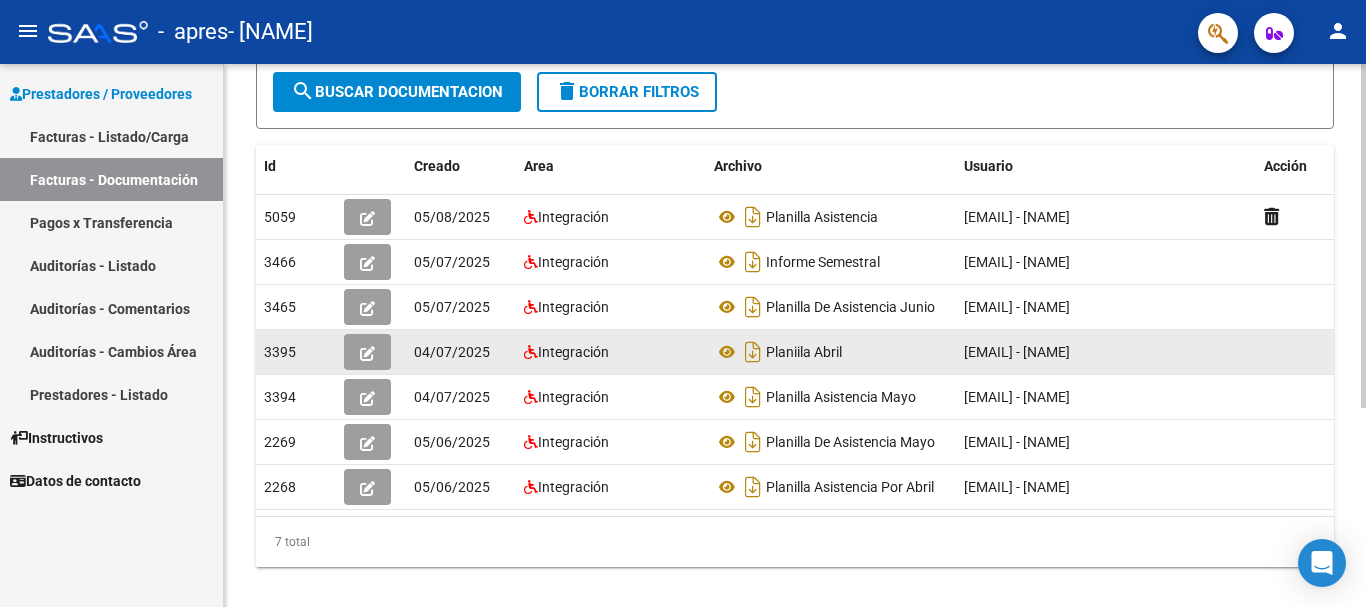 click 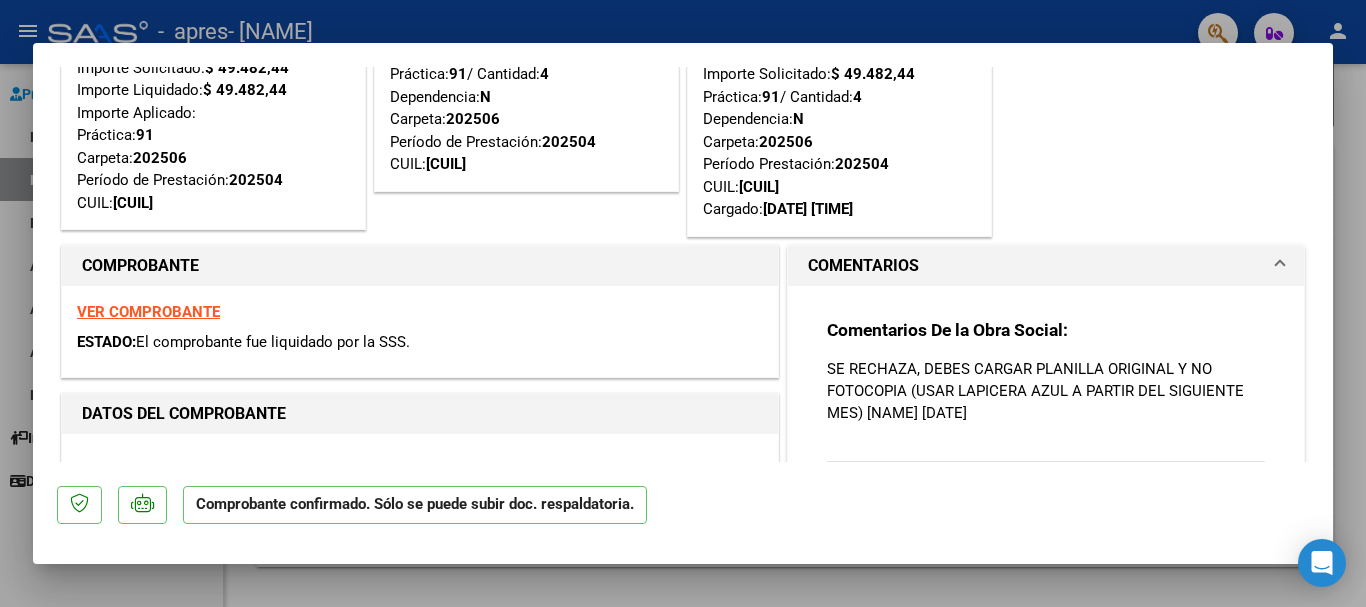 scroll, scrollTop: 136, scrollLeft: 0, axis: vertical 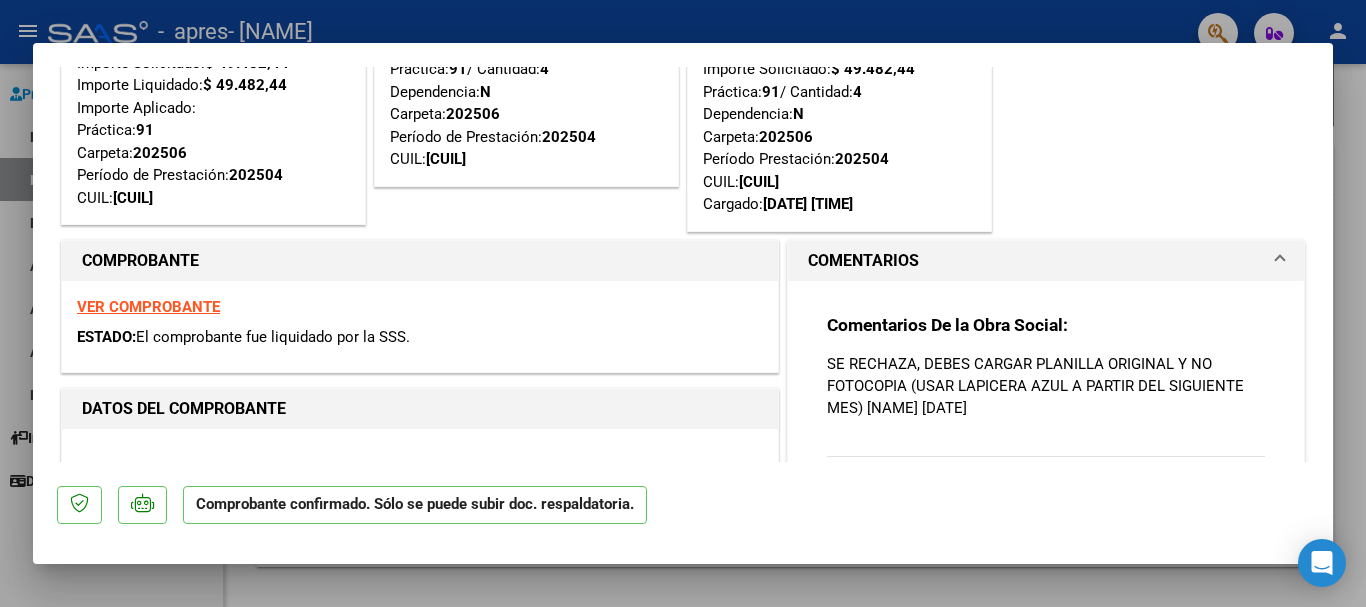 click at bounding box center [683, 303] 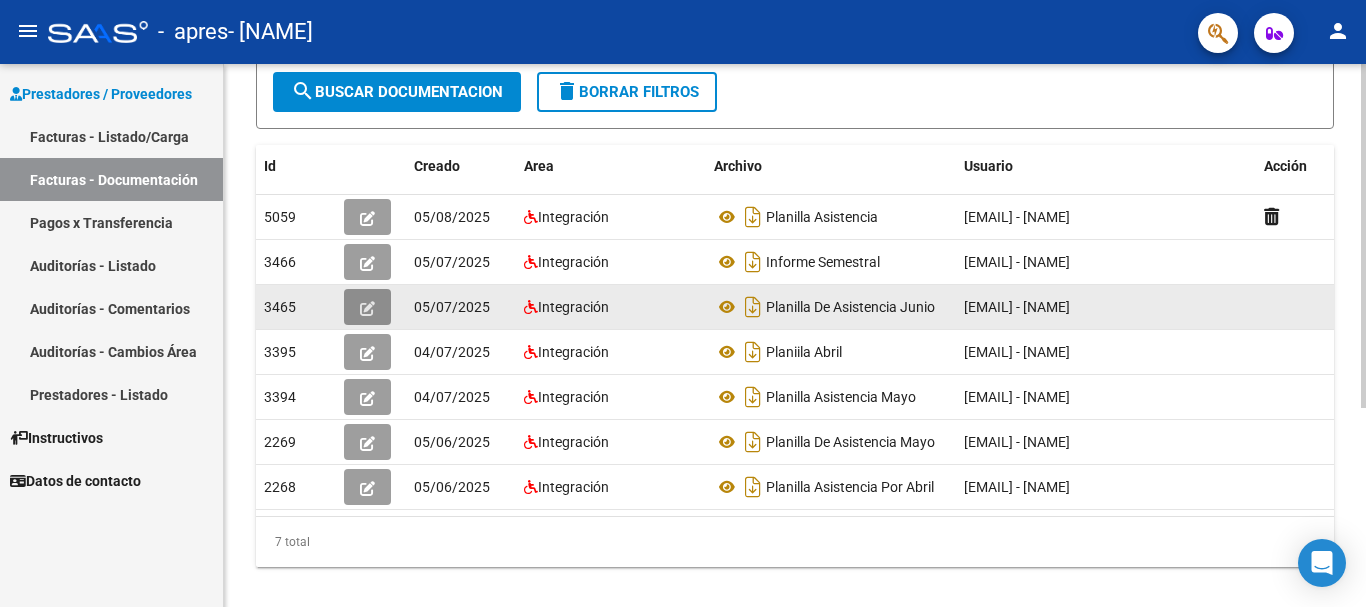 click 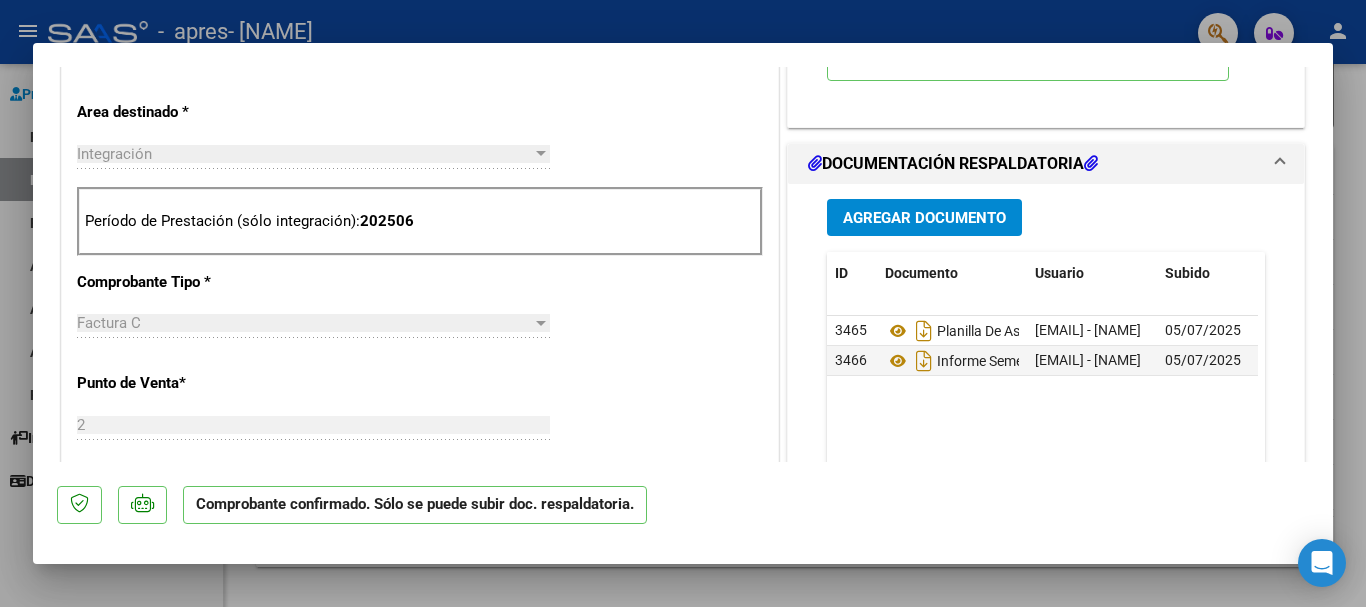 scroll, scrollTop: 722, scrollLeft: 0, axis: vertical 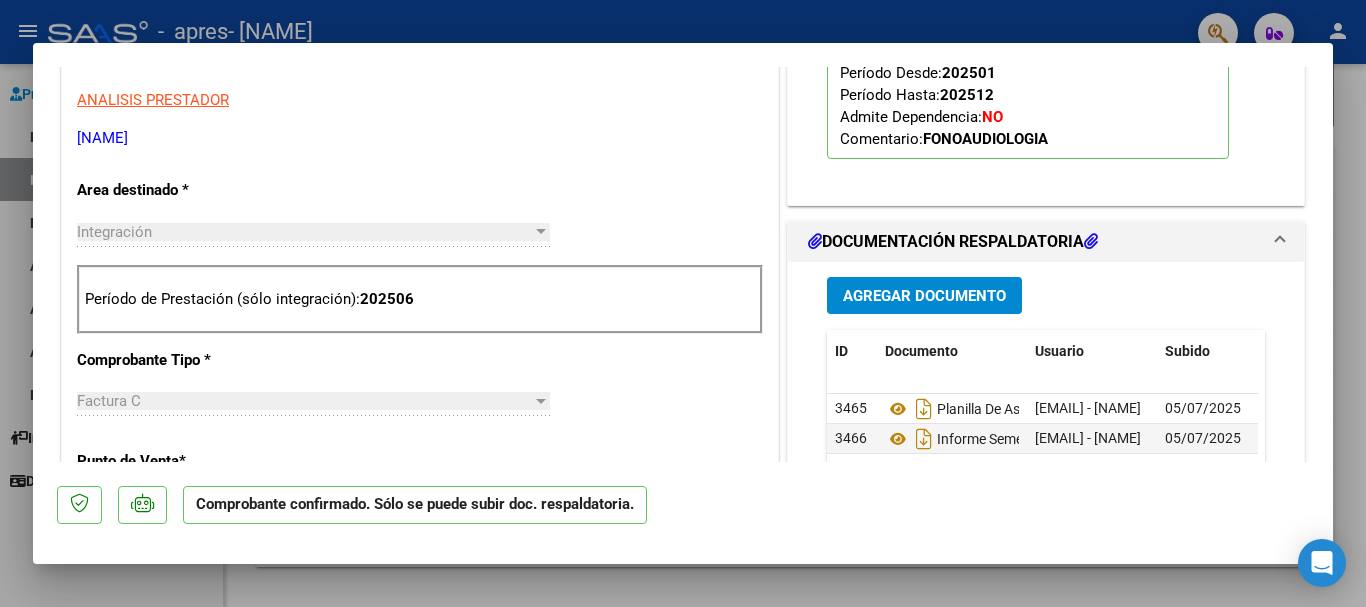 click at bounding box center [683, 303] 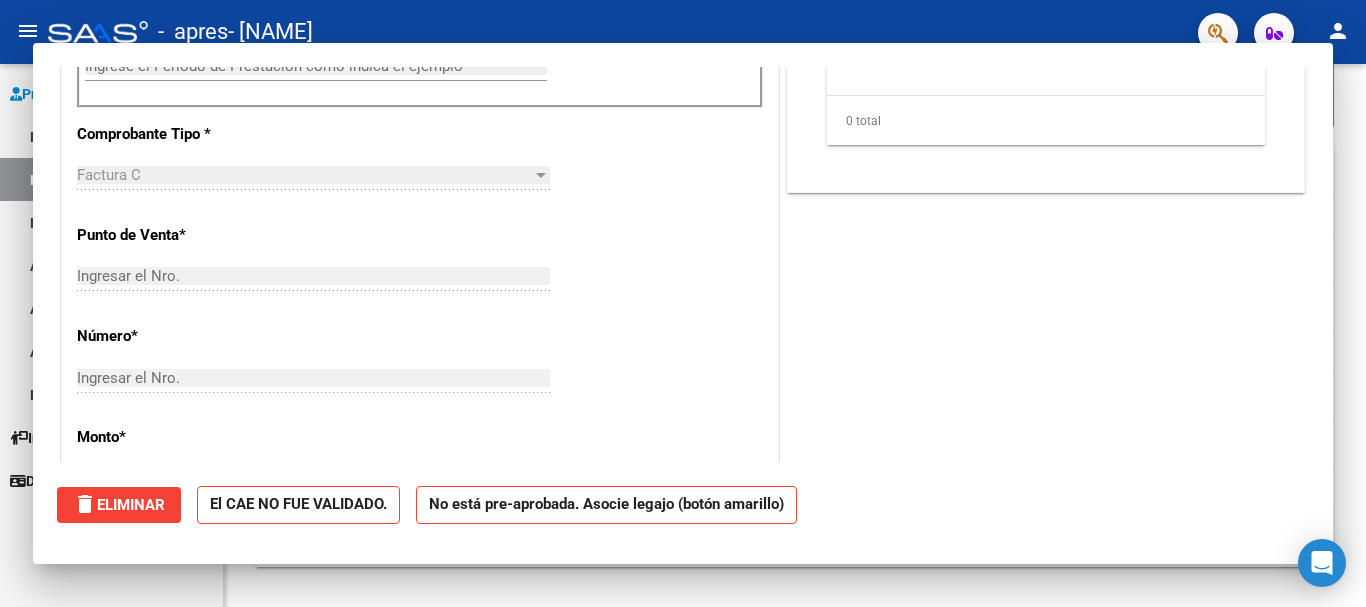 scroll, scrollTop: 347, scrollLeft: 0, axis: vertical 